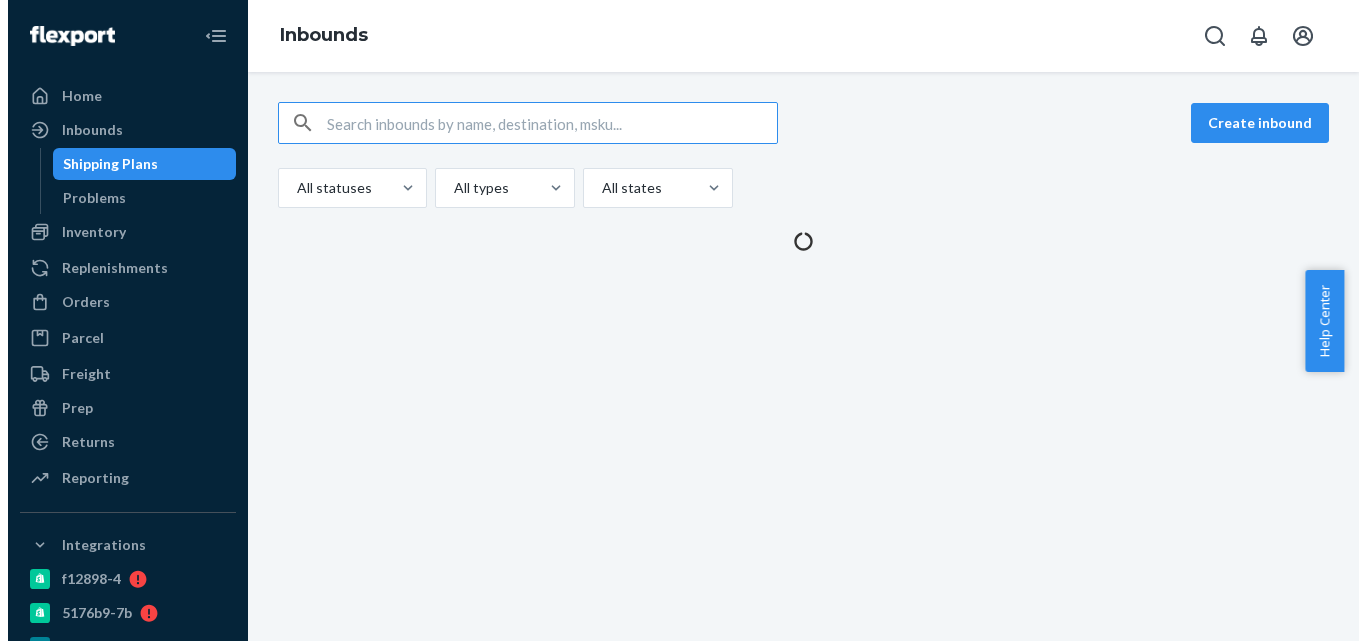 scroll, scrollTop: 0, scrollLeft: 0, axis: both 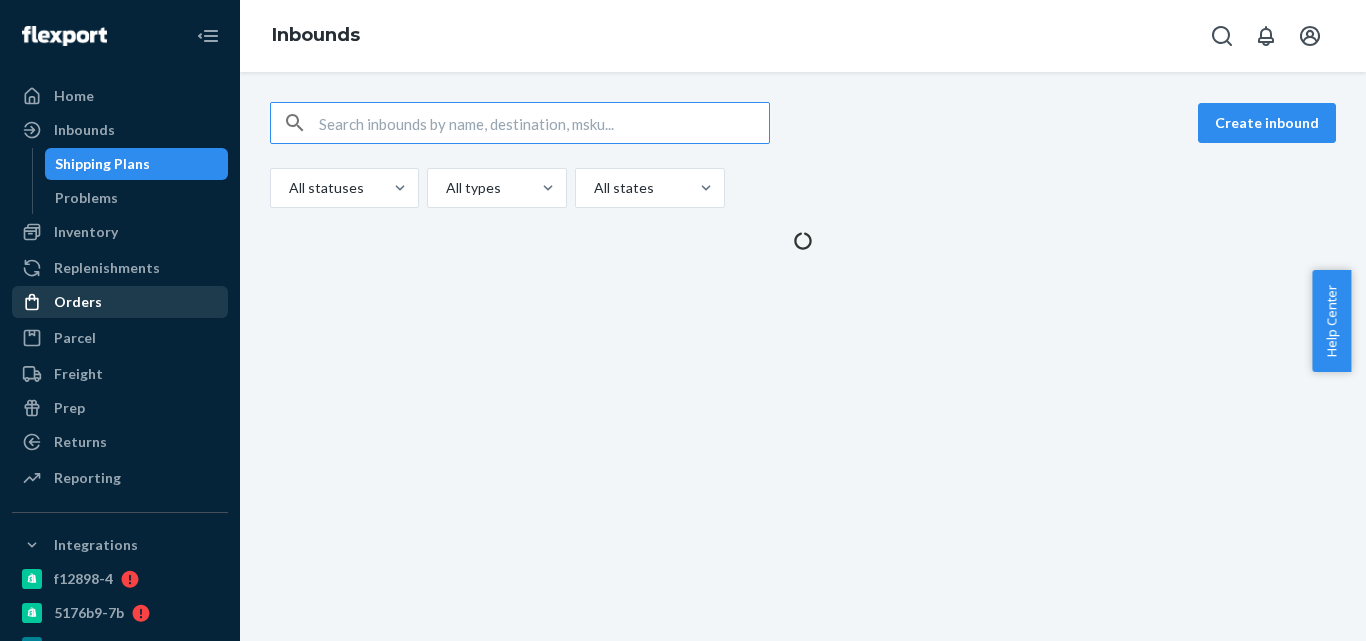 click on "Orders" at bounding box center (120, 302) 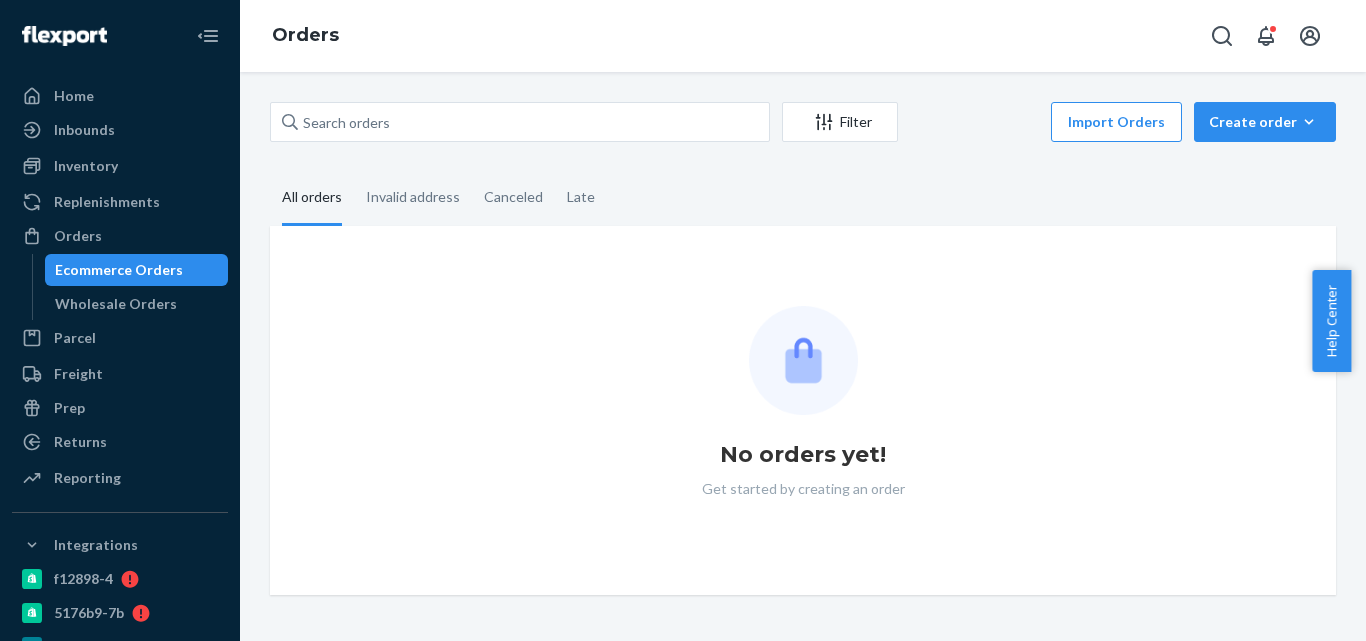 scroll, scrollTop: 0, scrollLeft: 0, axis: both 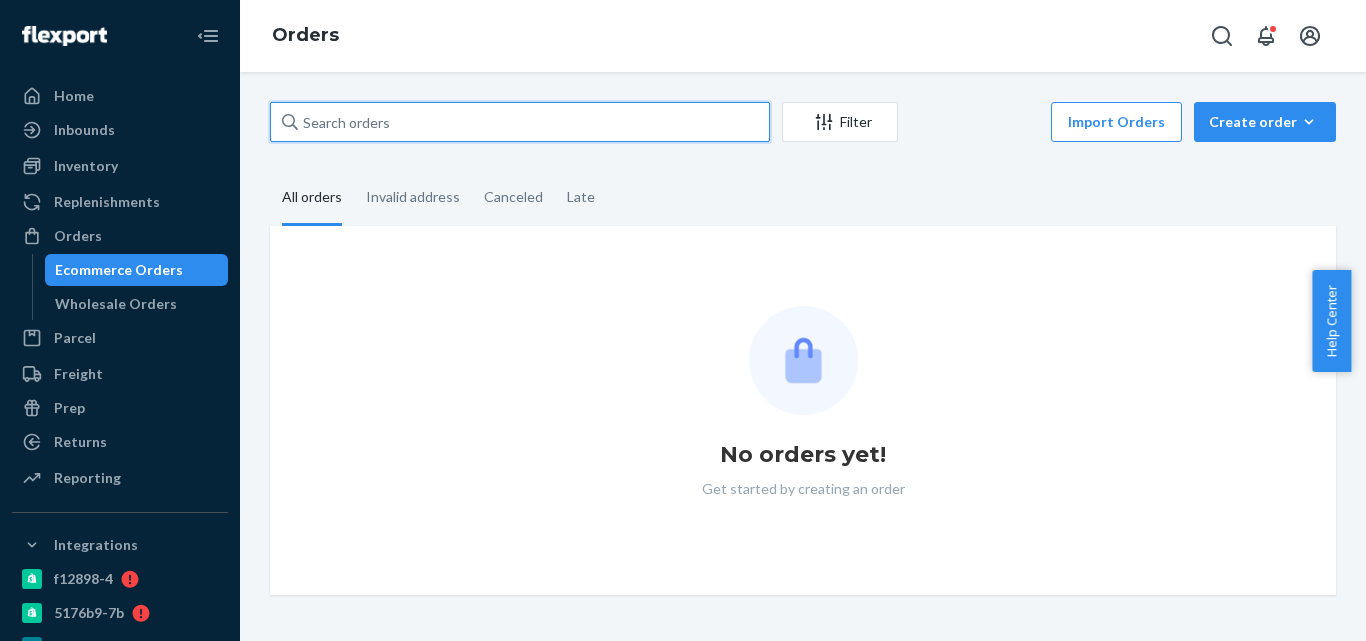 click at bounding box center [520, 122] 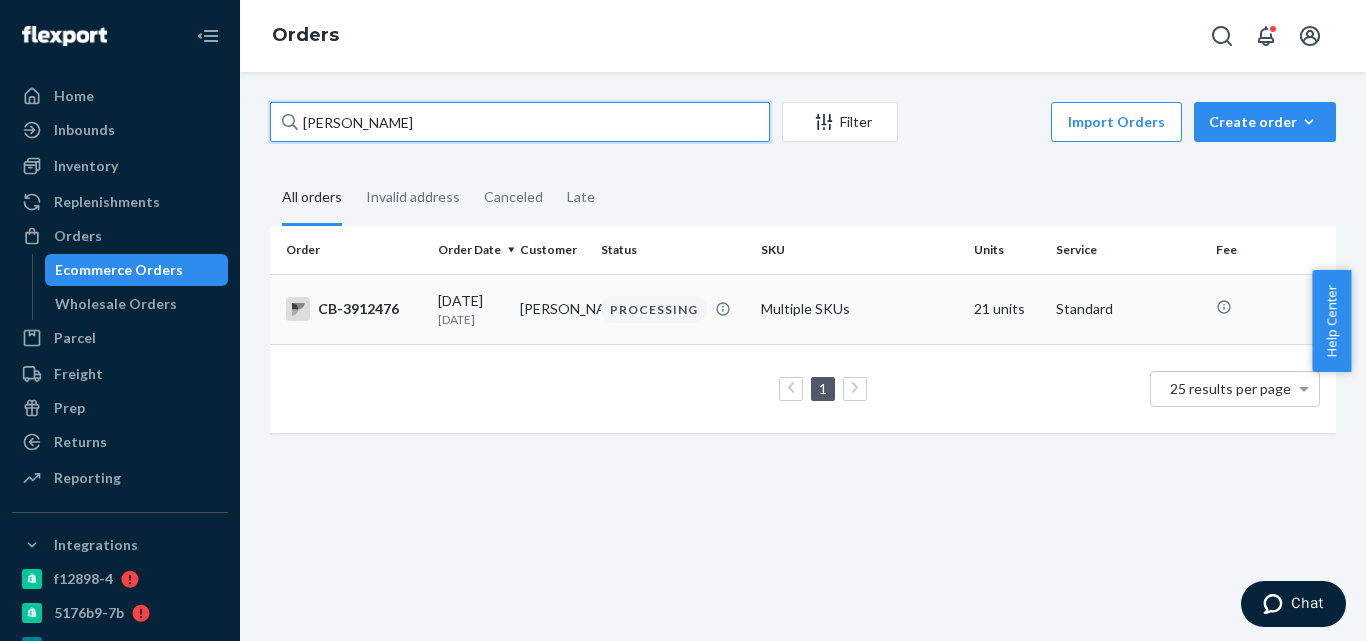 type on "Ashley Delucchi" 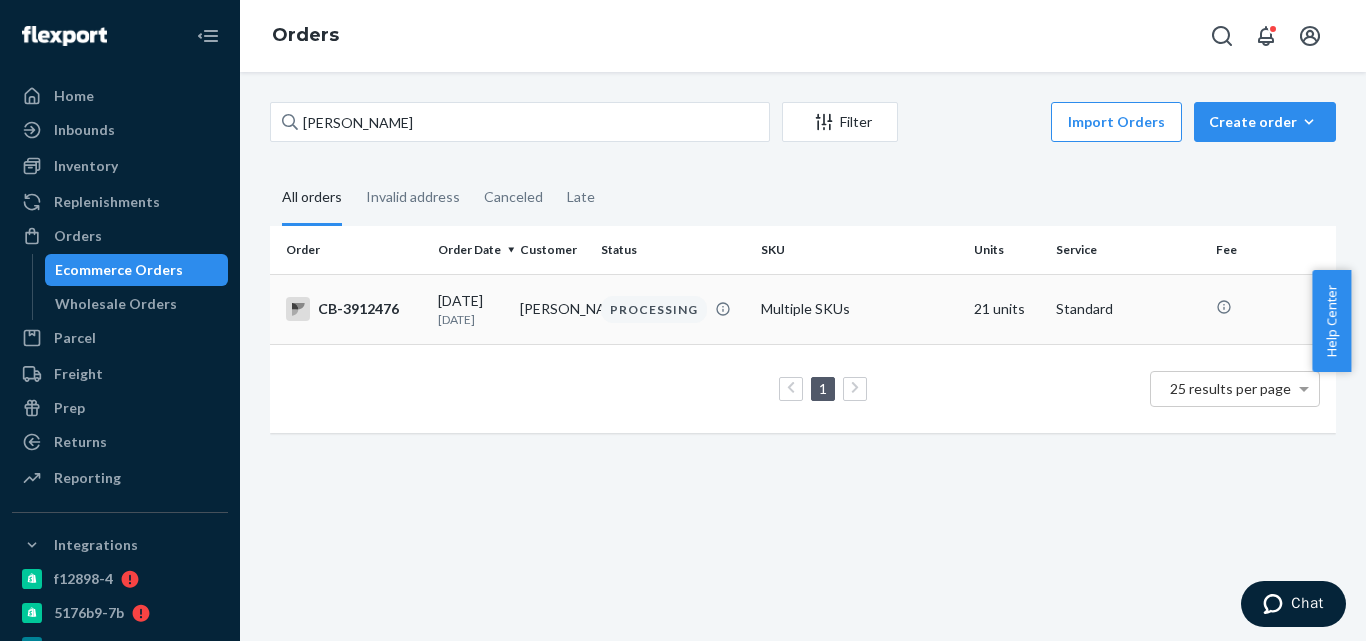 click on "Ashley Delucchi" at bounding box center [553, 309] 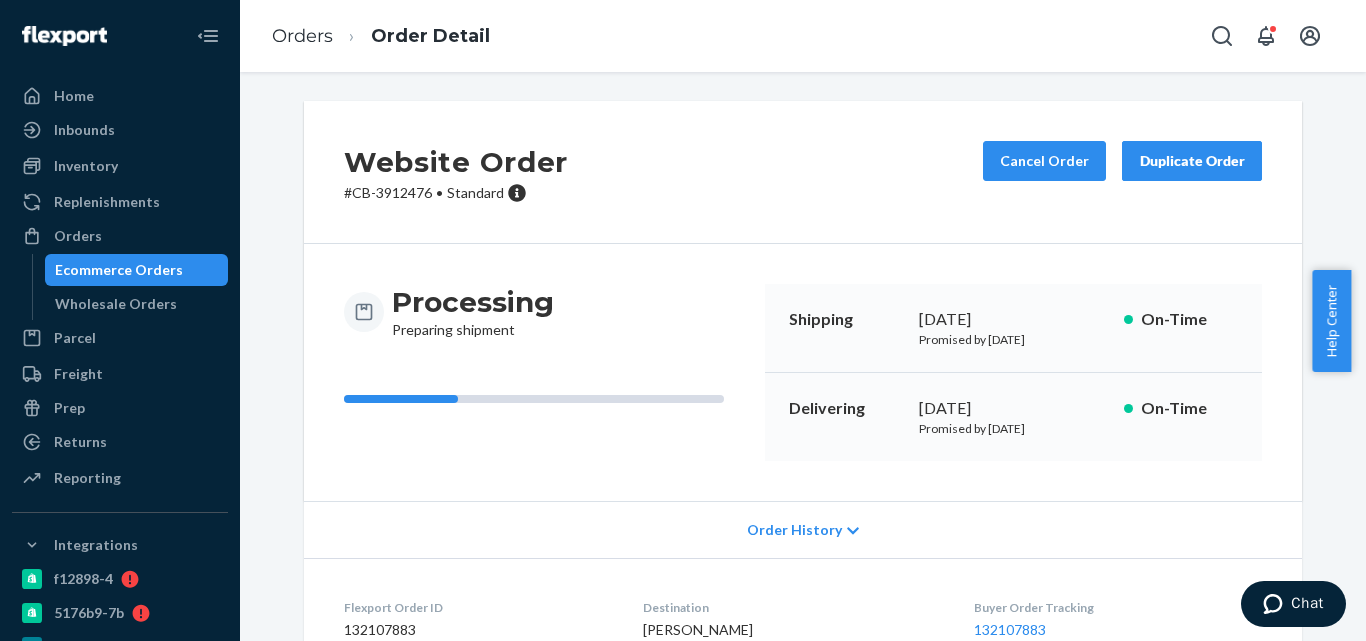 scroll, scrollTop: 0, scrollLeft: 0, axis: both 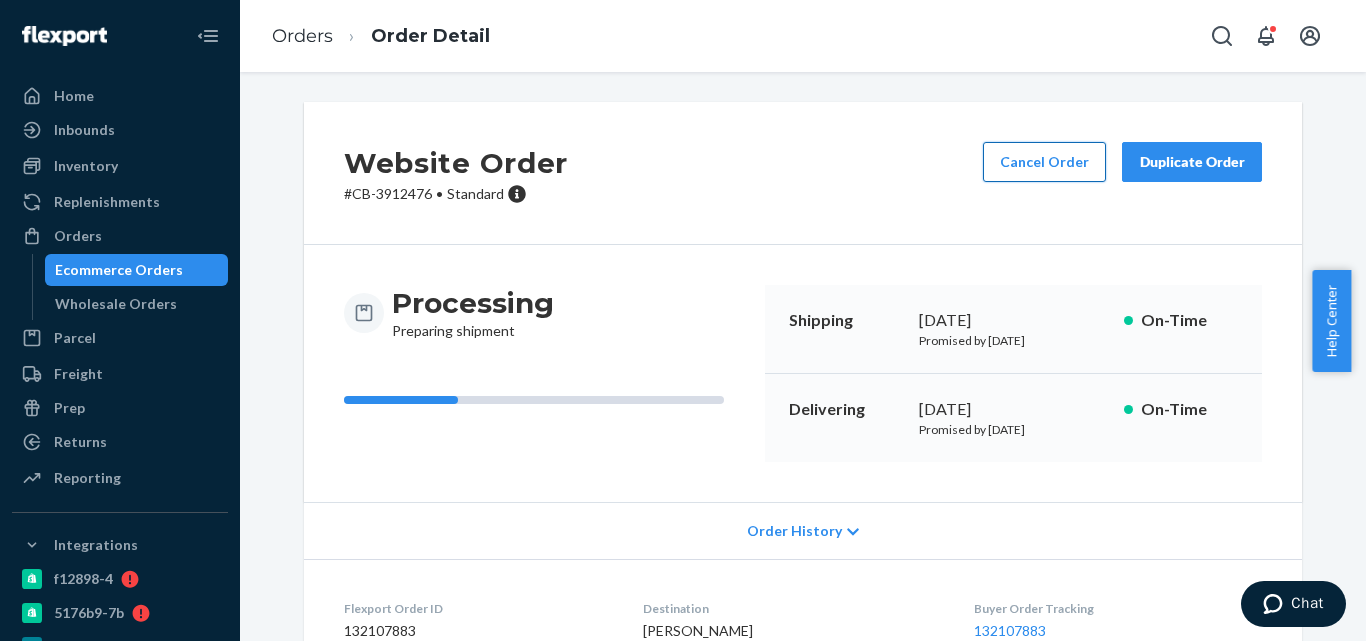 click on "Cancel Order" at bounding box center [1044, 162] 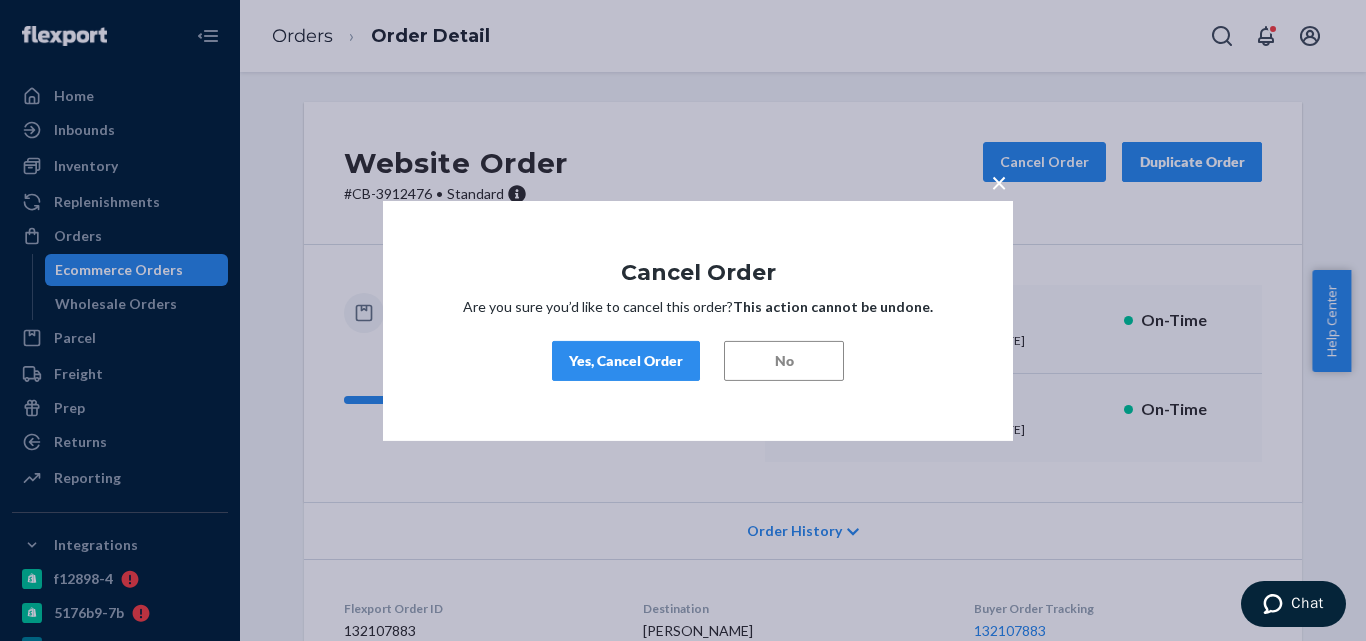 click on "Yes, Cancel Order" at bounding box center [626, 361] 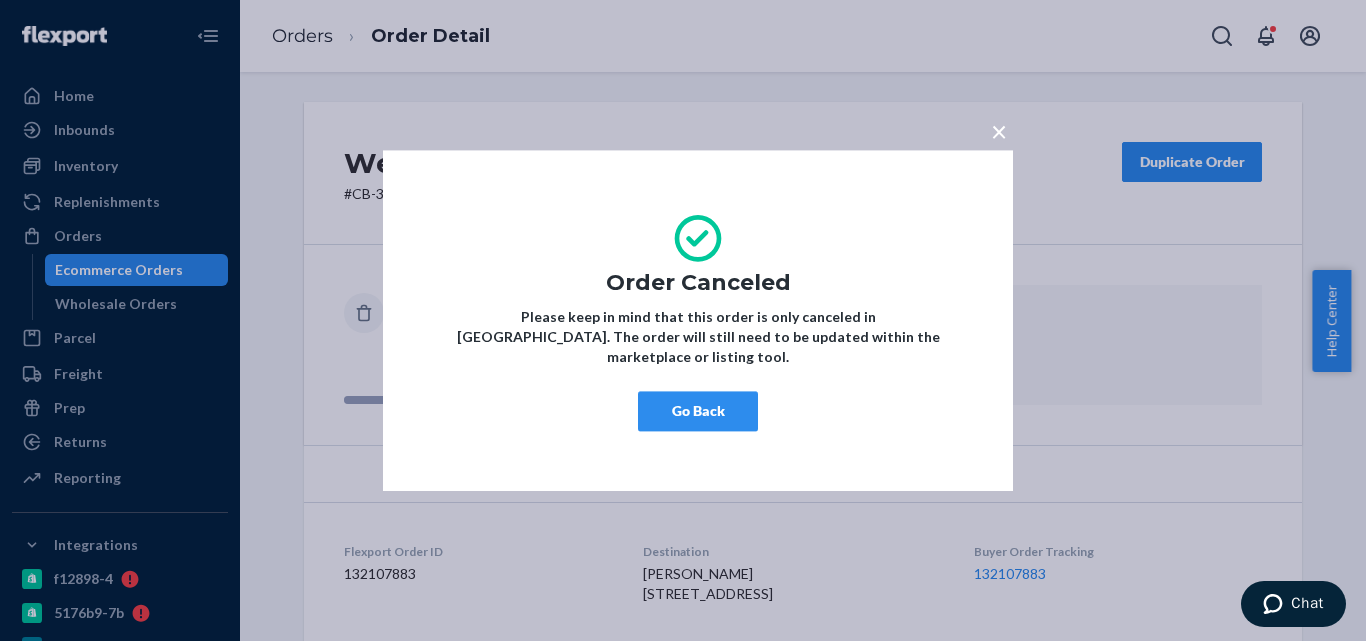 click on "Go Back" at bounding box center (698, 411) 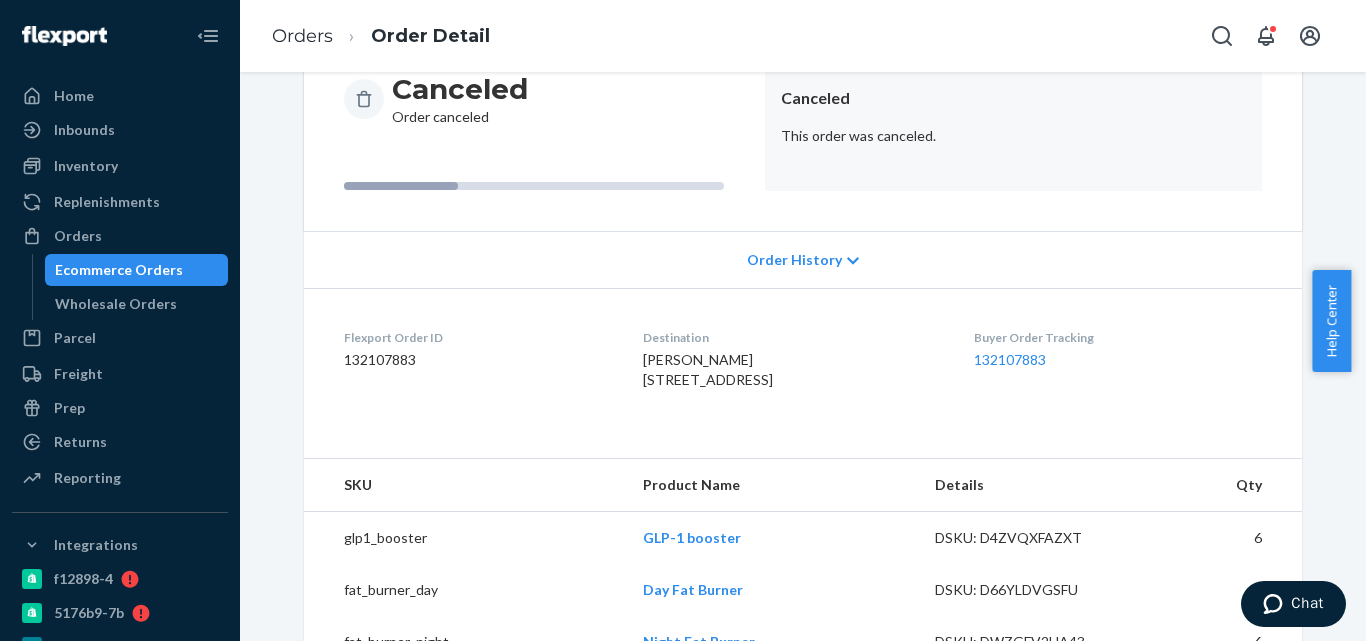 scroll, scrollTop: 357, scrollLeft: 0, axis: vertical 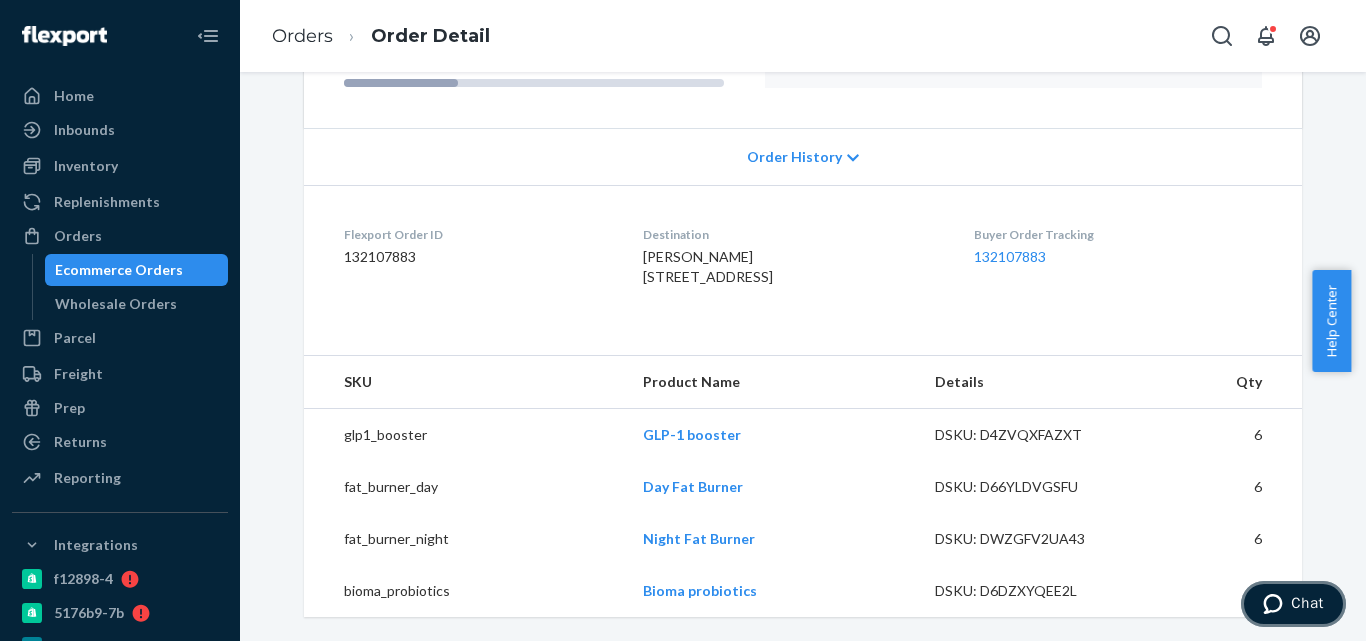 click at bounding box center (1277, 604) 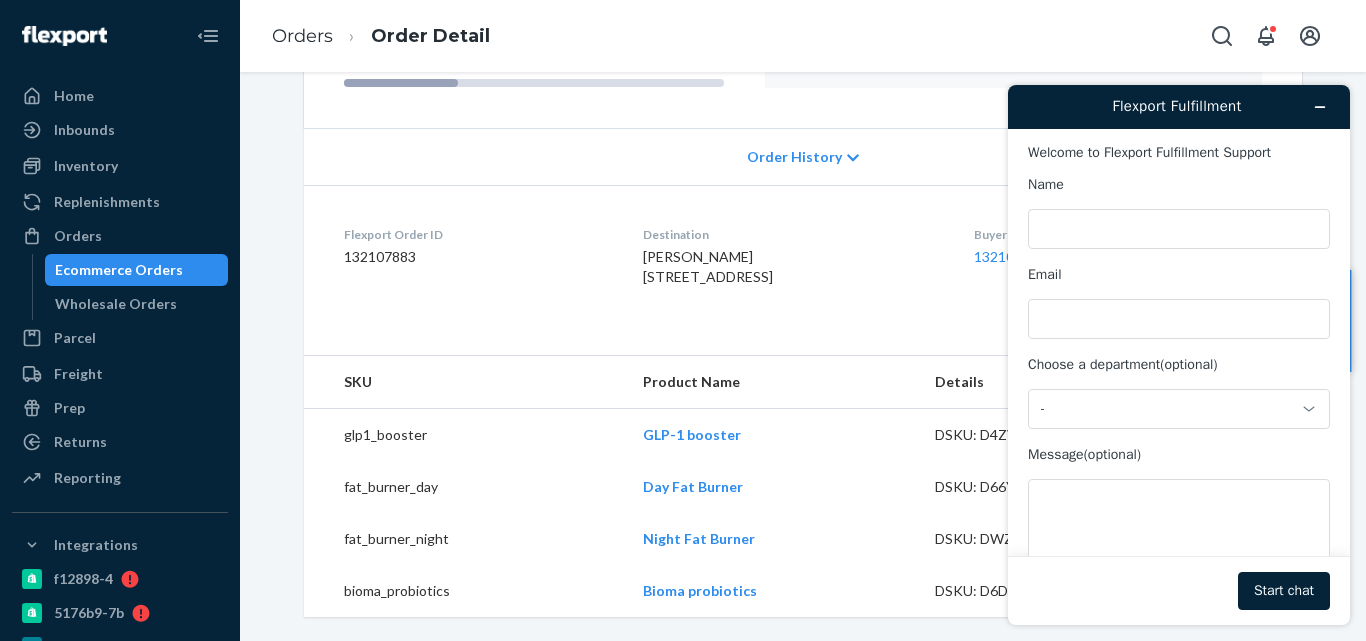 scroll, scrollTop: 0, scrollLeft: 0, axis: both 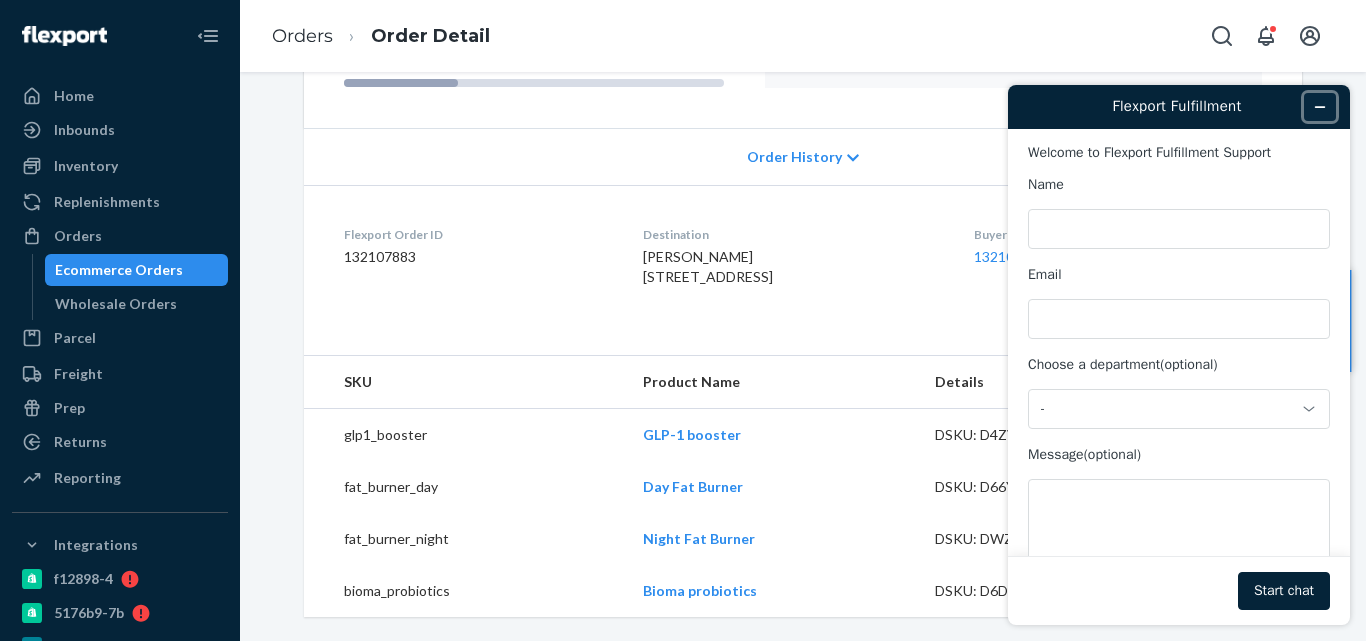 click 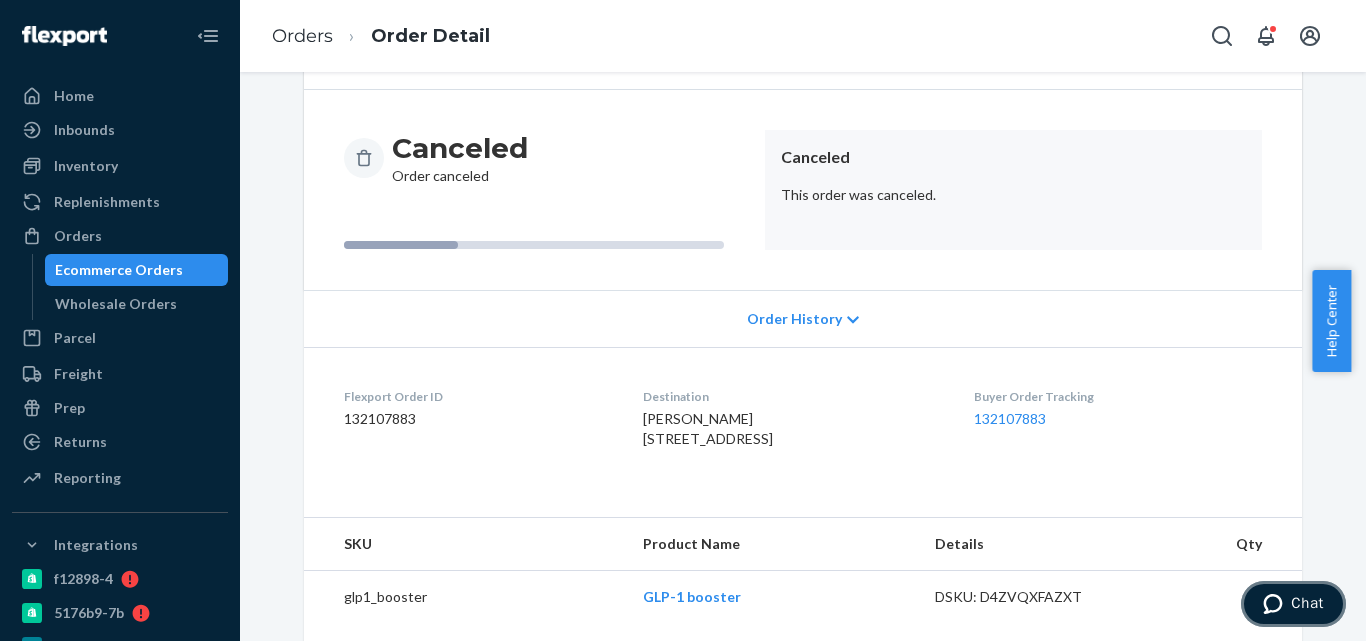scroll, scrollTop: 357, scrollLeft: 0, axis: vertical 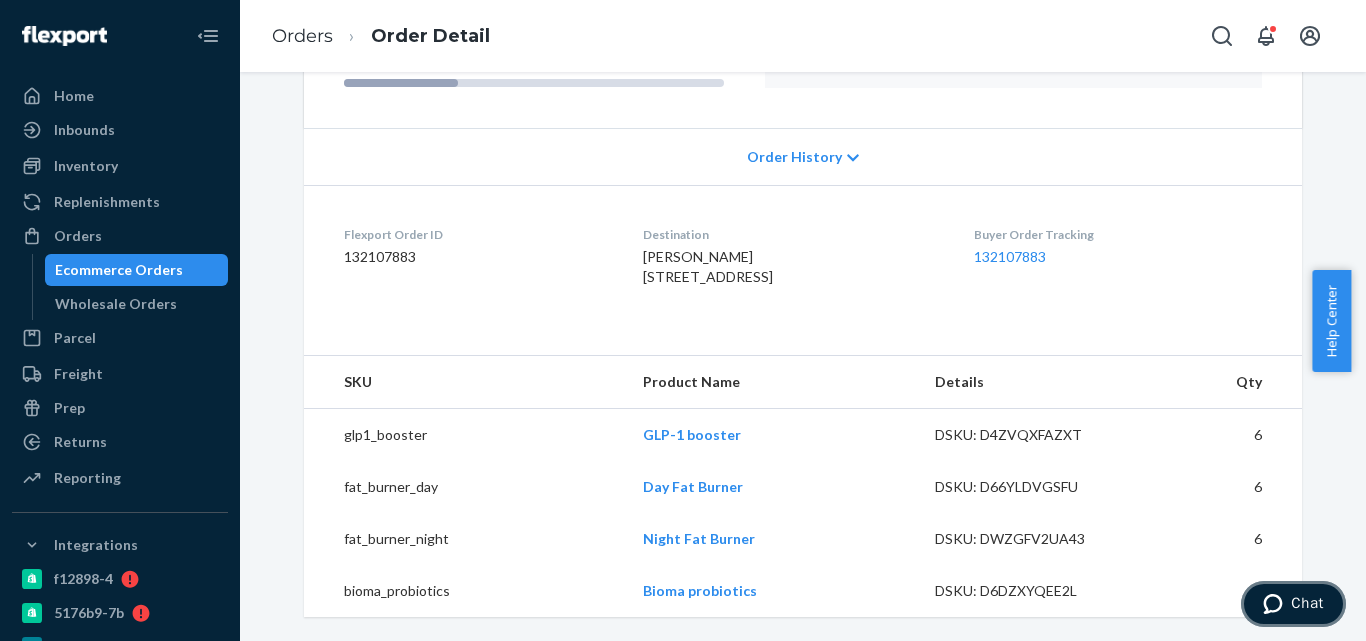 click on "Chat" at bounding box center [1307, 603] 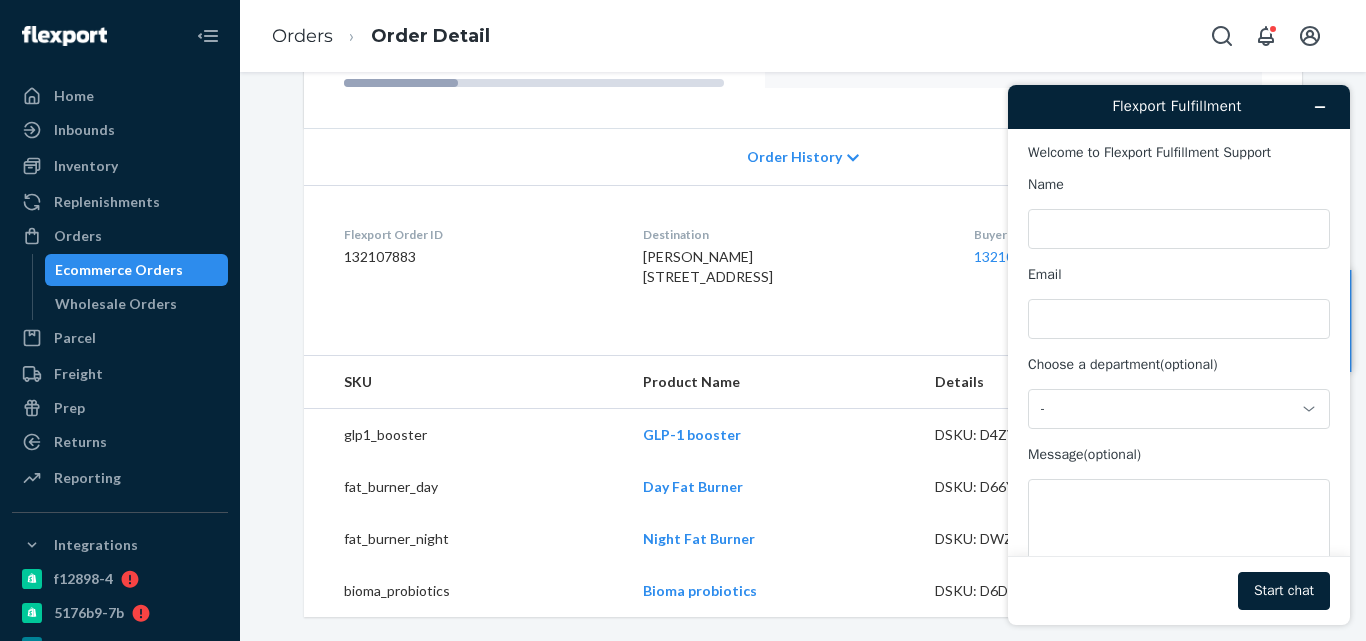 scroll, scrollTop: 0, scrollLeft: 0, axis: both 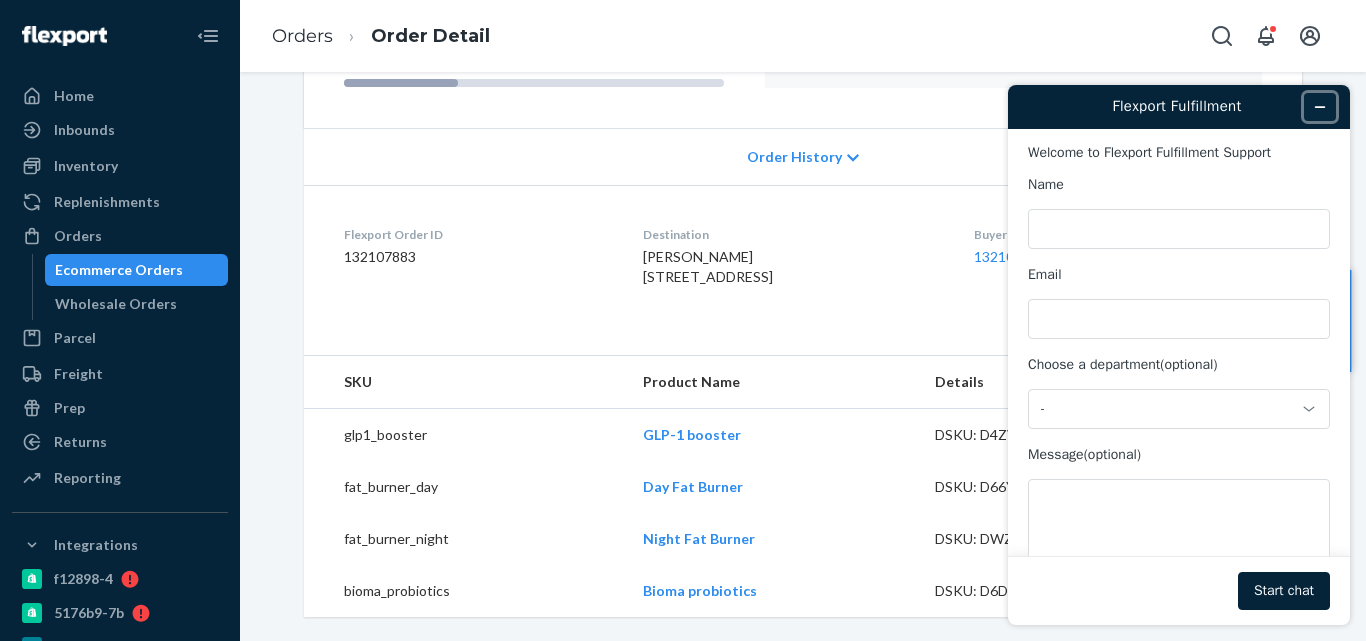 click 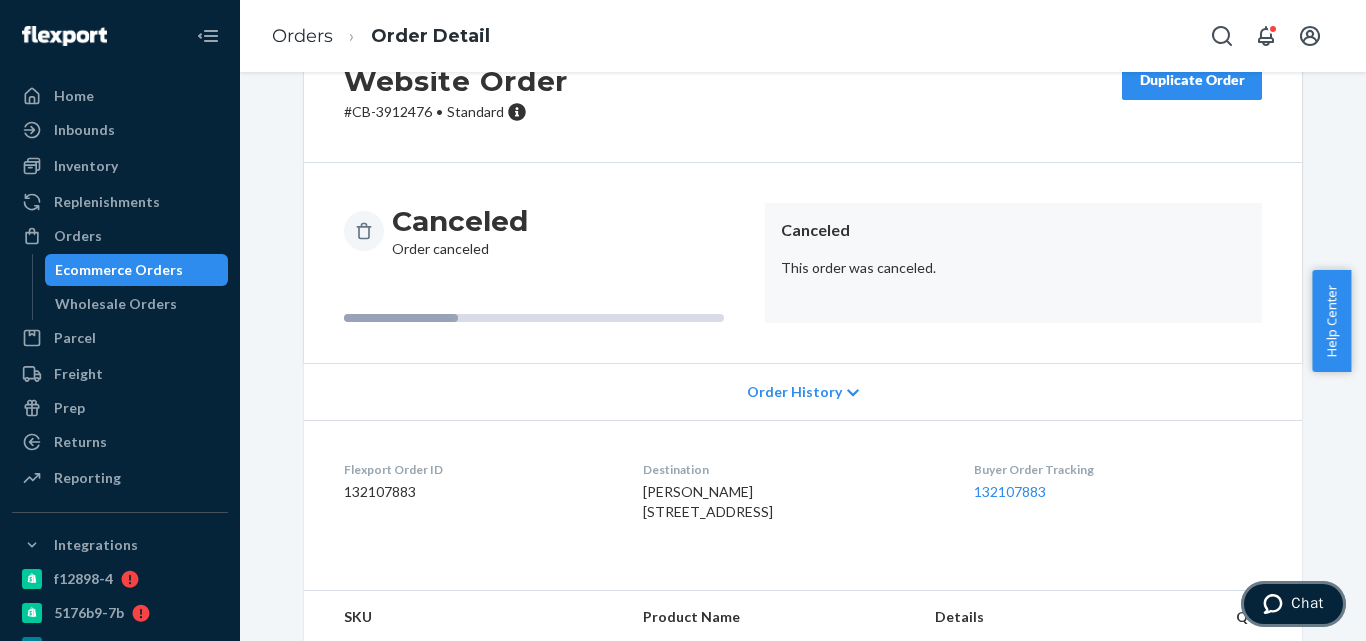 scroll, scrollTop: 57, scrollLeft: 0, axis: vertical 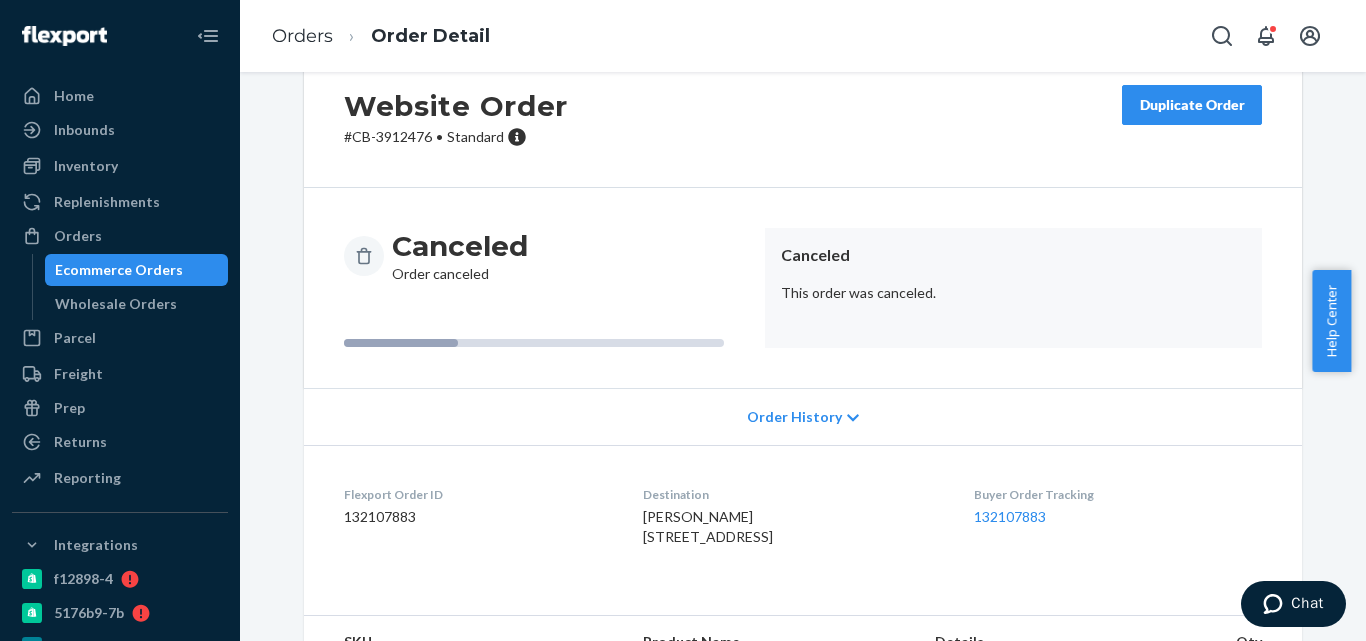 click on "Ecommerce Orders" at bounding box center [119, 270] 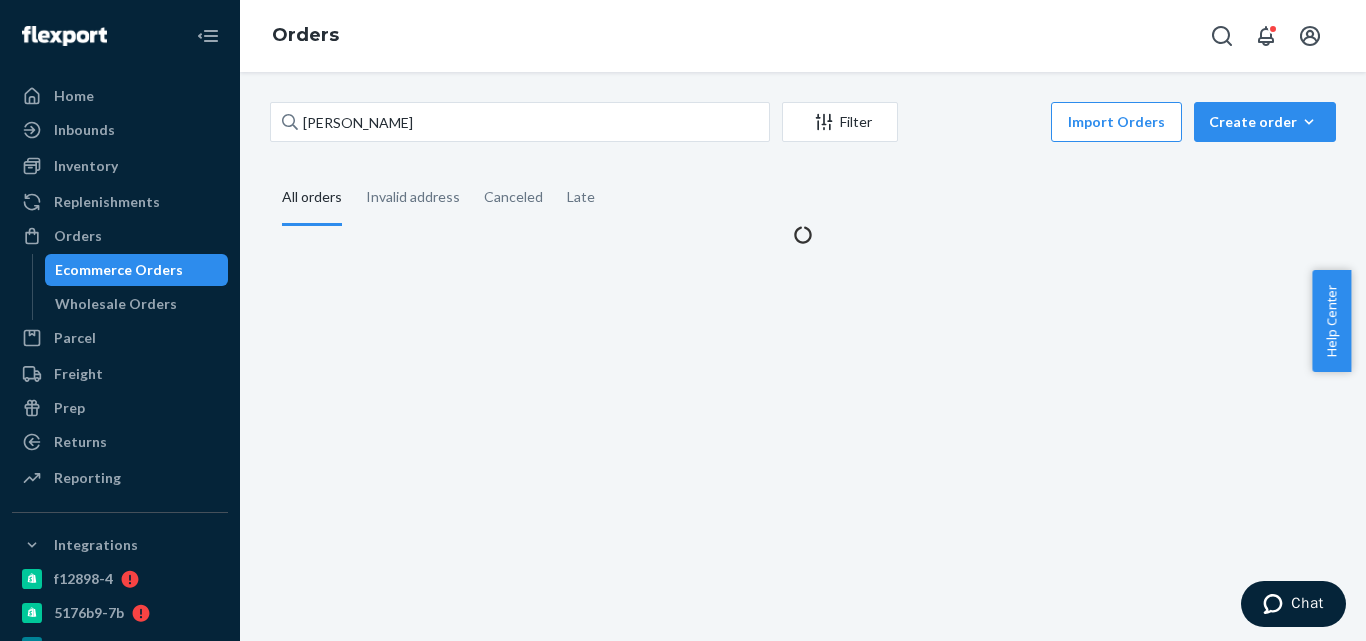 scroll, scrollTop: 0, scrollLeft: 0, axis: both 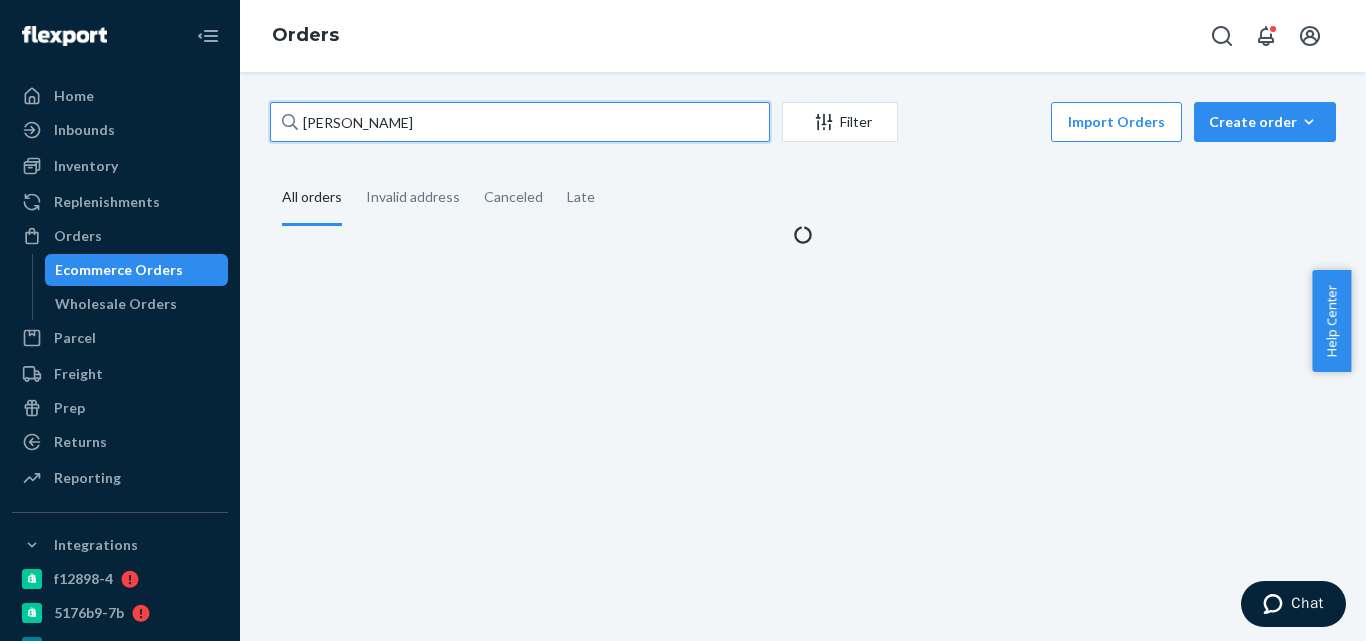 paste on "3911897" 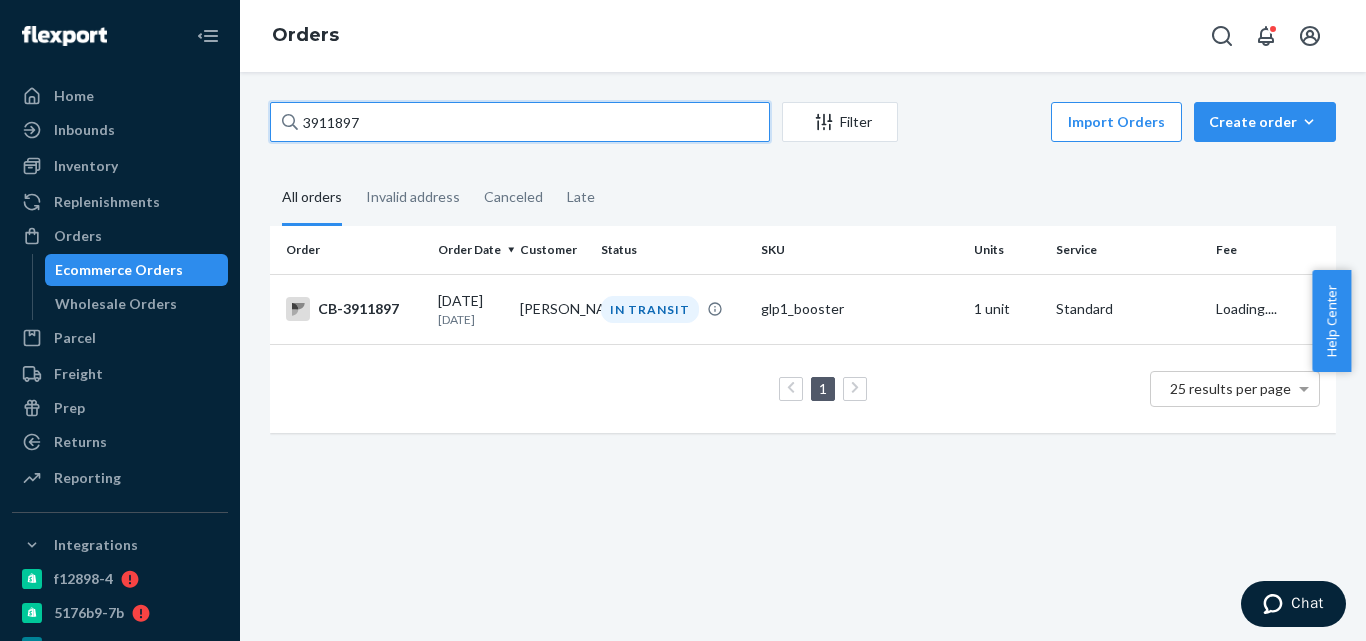 type on "3911897" 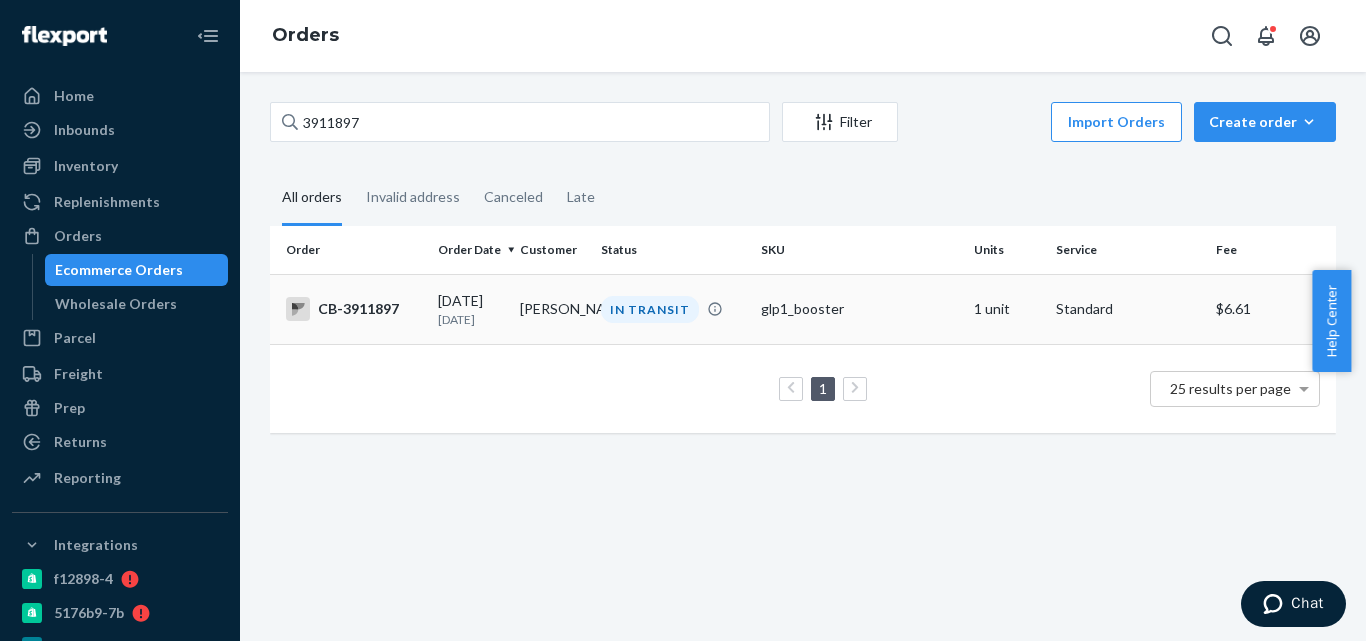 click on "IN TRANSIT" at bounding box center (673, 309) 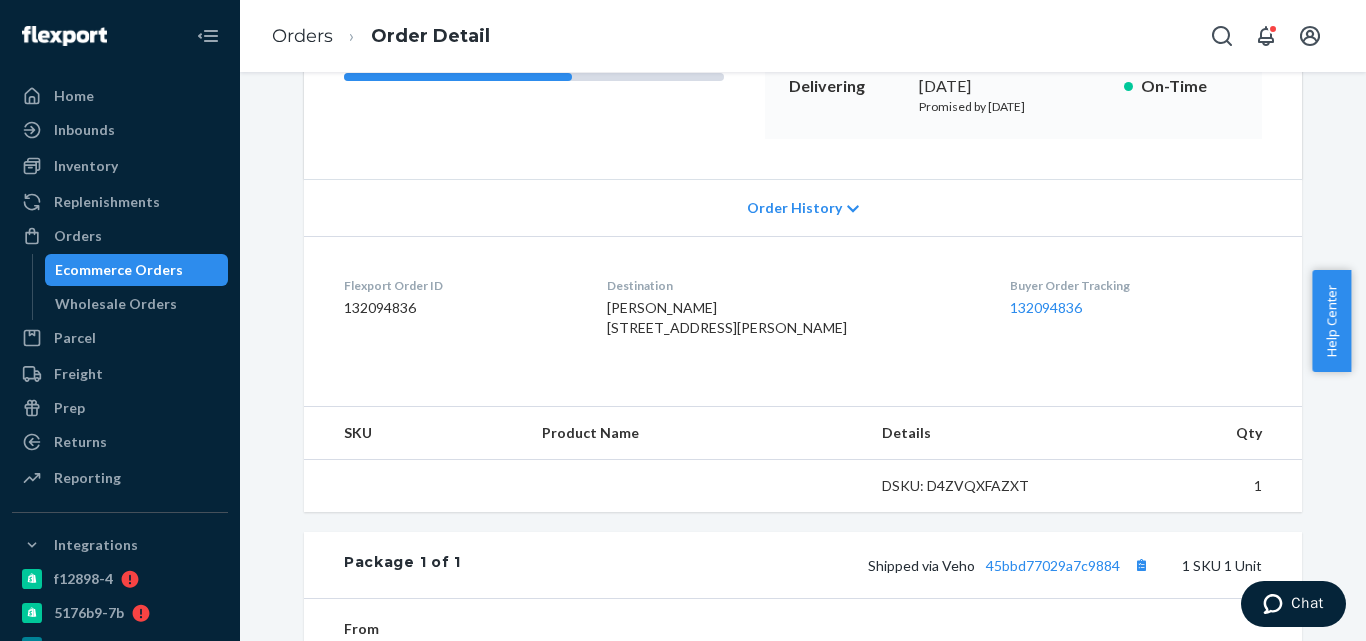 scroll, scrollTop: 400, scrollLeft: 0, axis: vertical 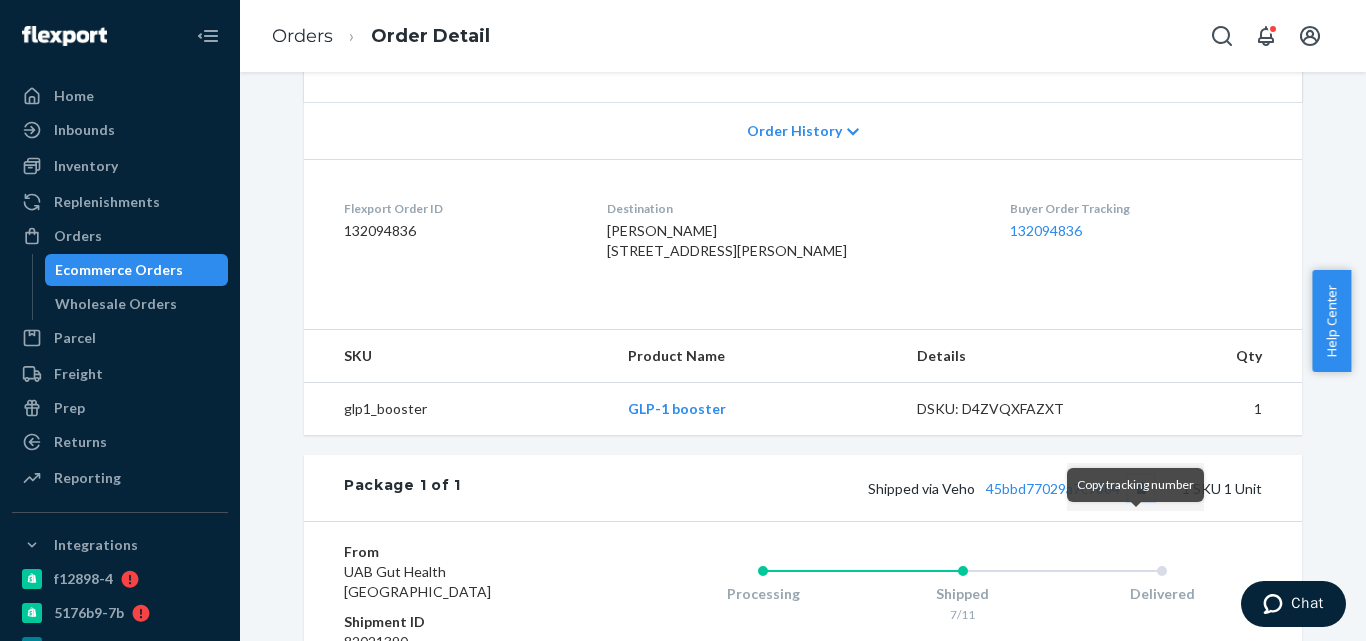 click at bounding box center [1141, 488] 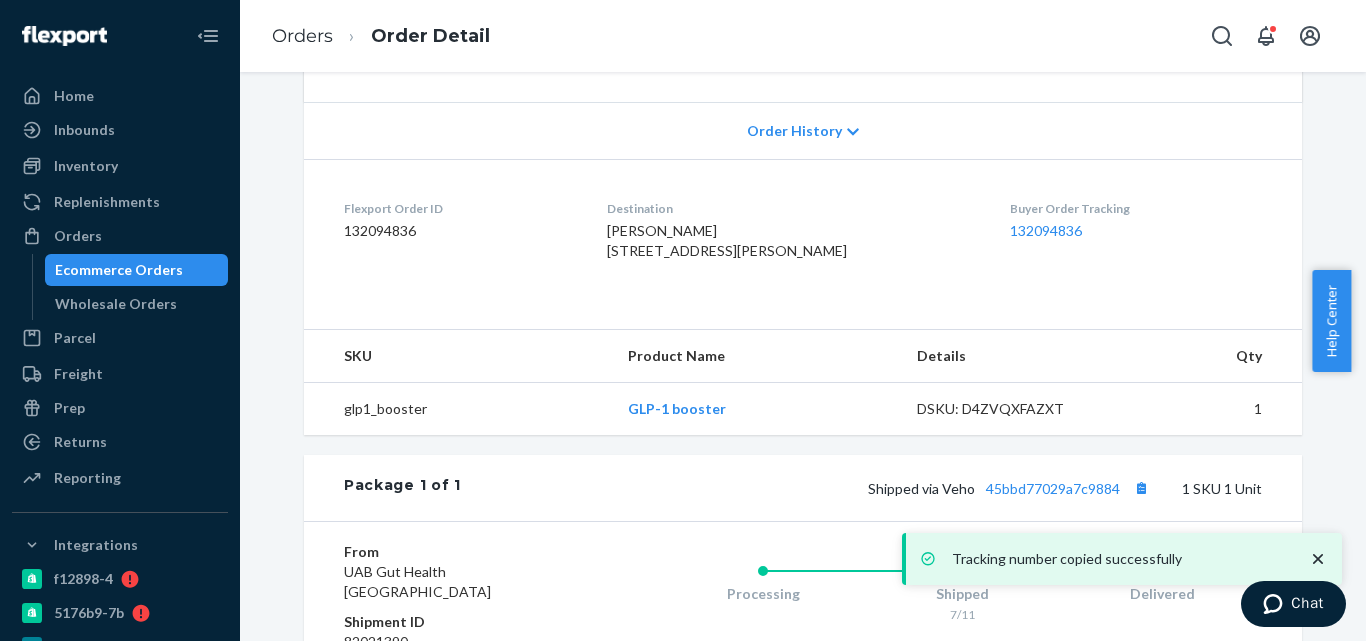 click on "Tracking number copied successfully" at bounding box center [1122, 559] 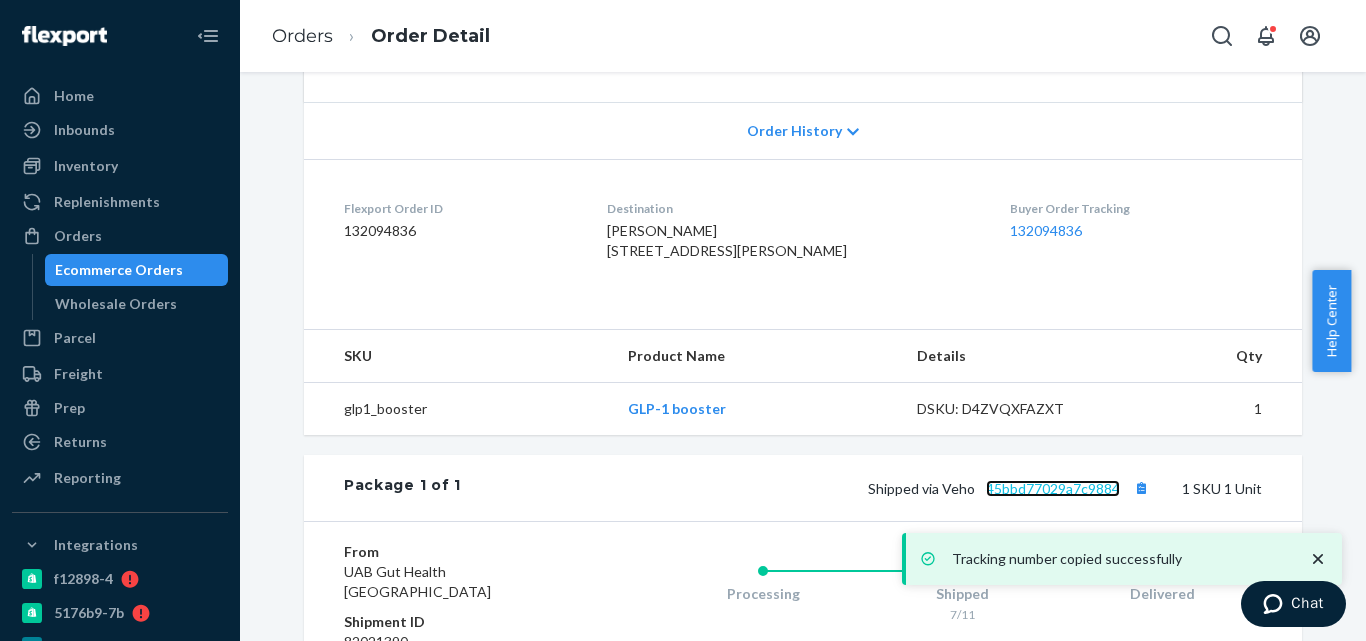 click on "45bbd77029a7c9884" at bounding box center [1053, 488] 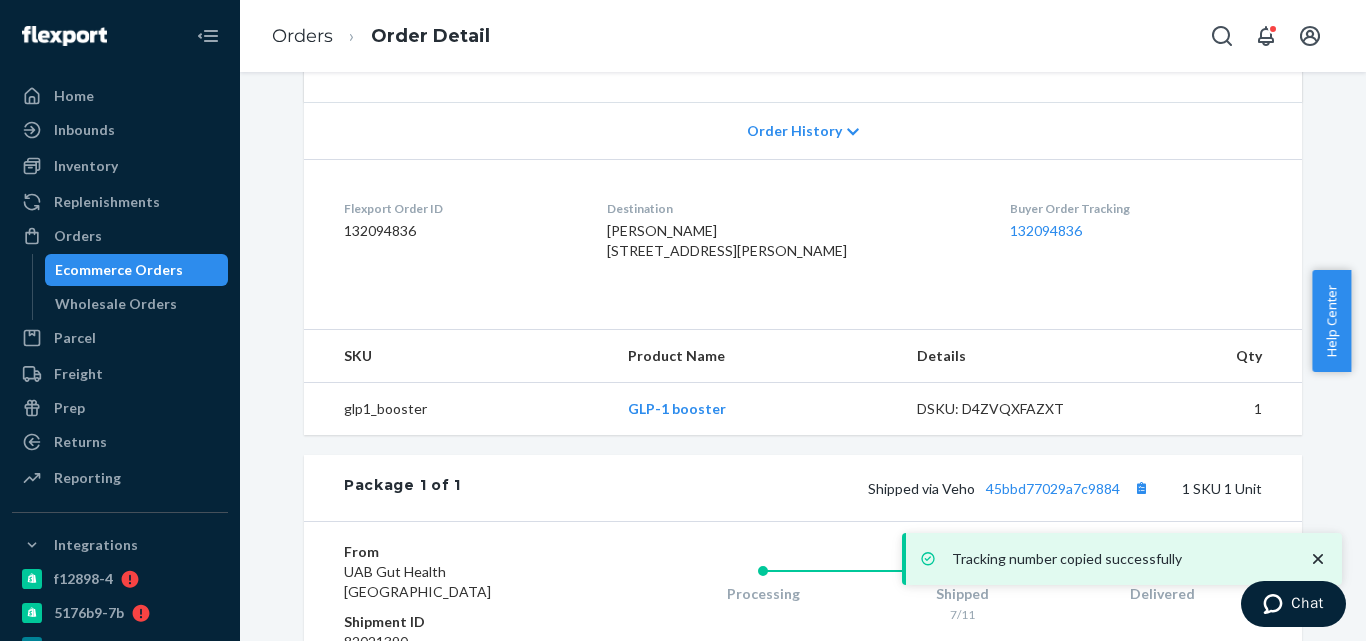 scroll, scrollTop: 0, scrollLeft: 0, axis: both 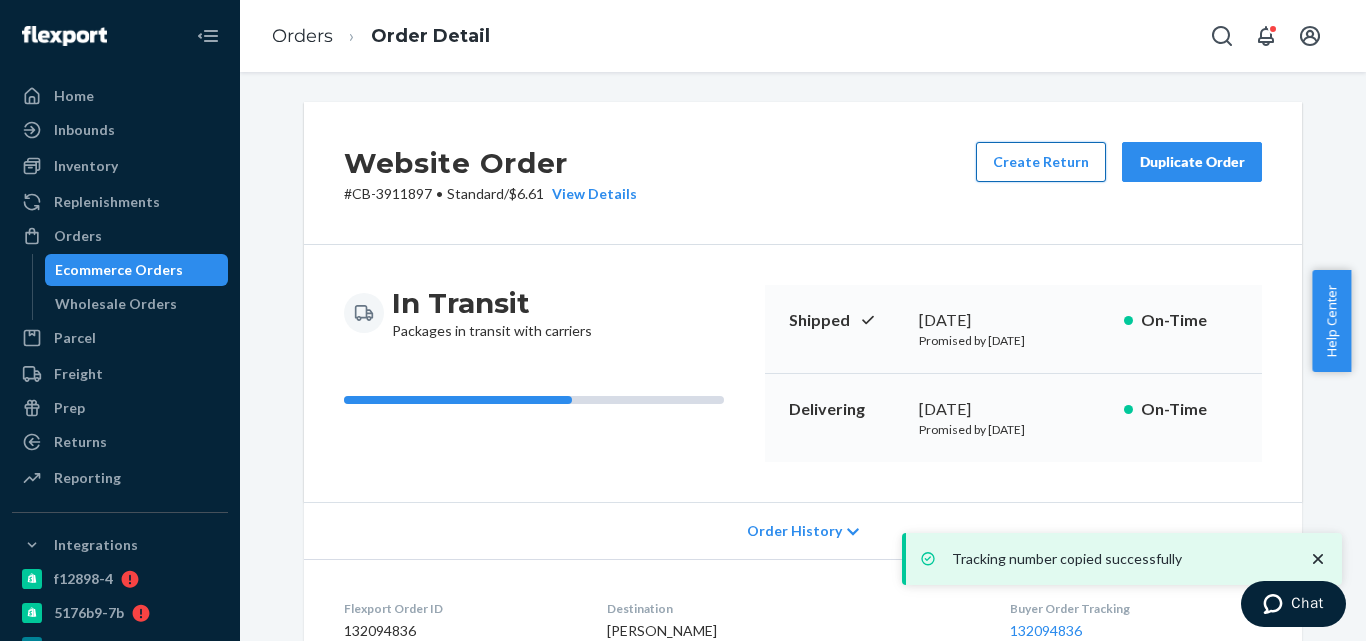 click on "Create Return" at bounding box center (1041, 162) 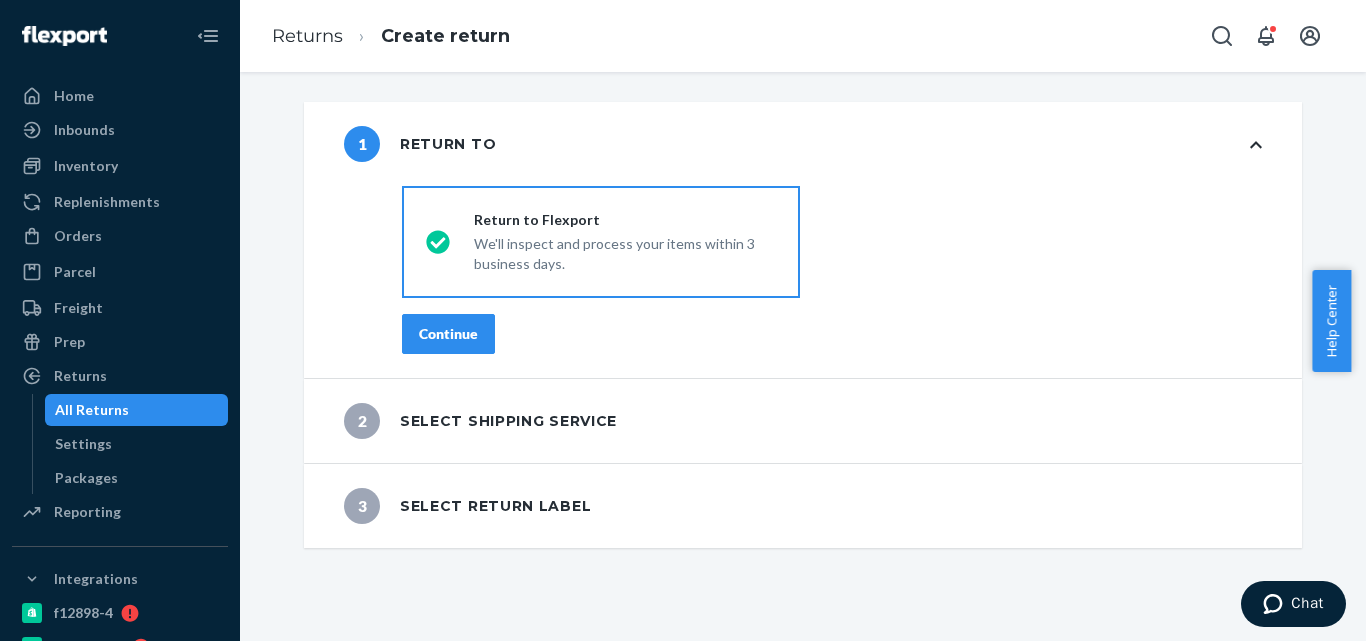 click on "Continue" at bounding box center [448, 334] 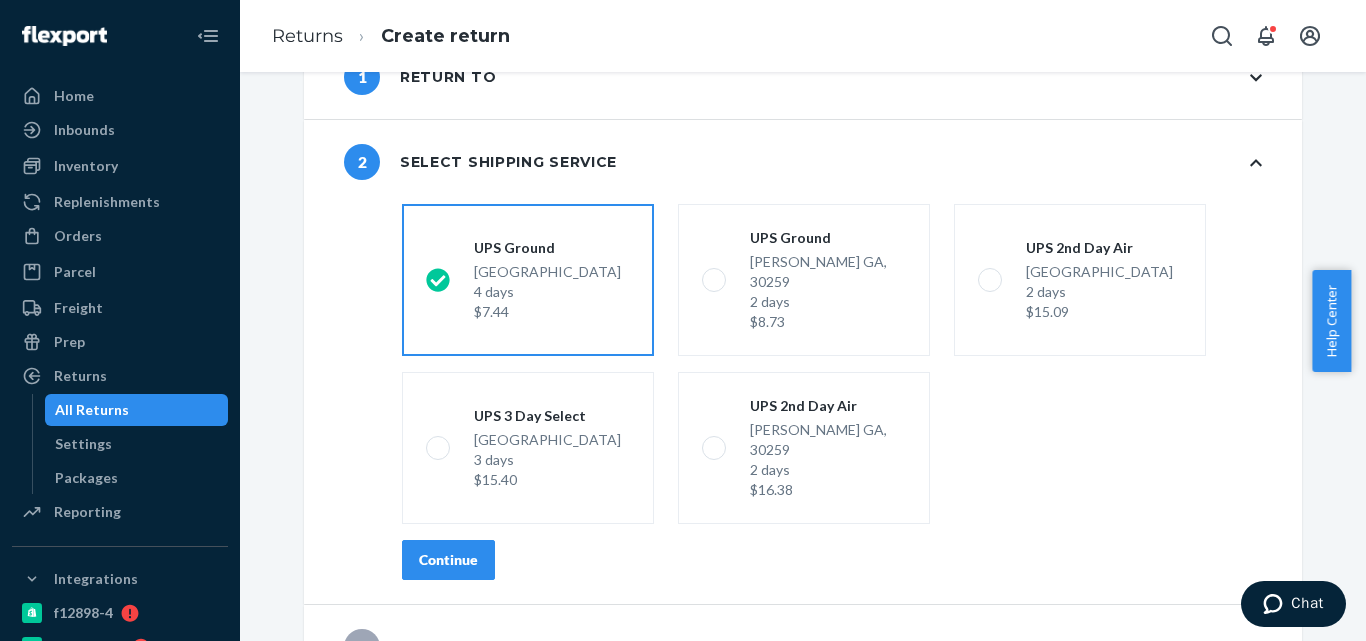 scroll, scrollTop: 75, scrollLeft: 0, axis: vertical 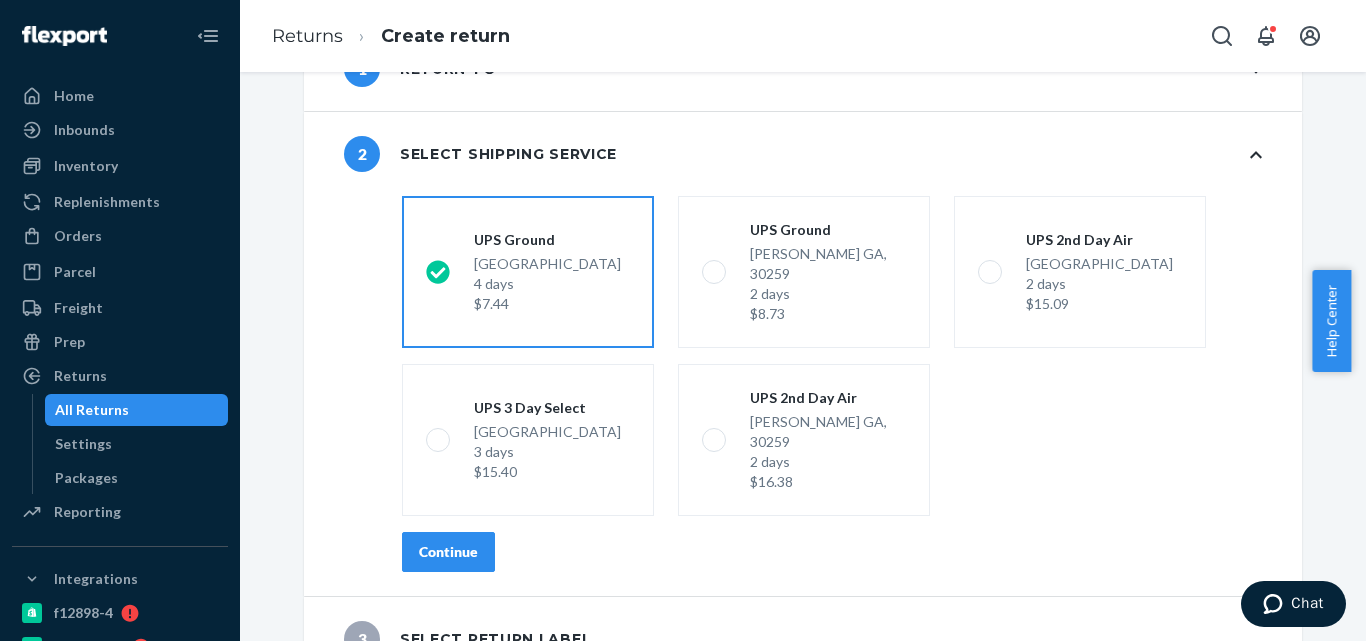 click on "Continue" at bounding box center [448, 552] 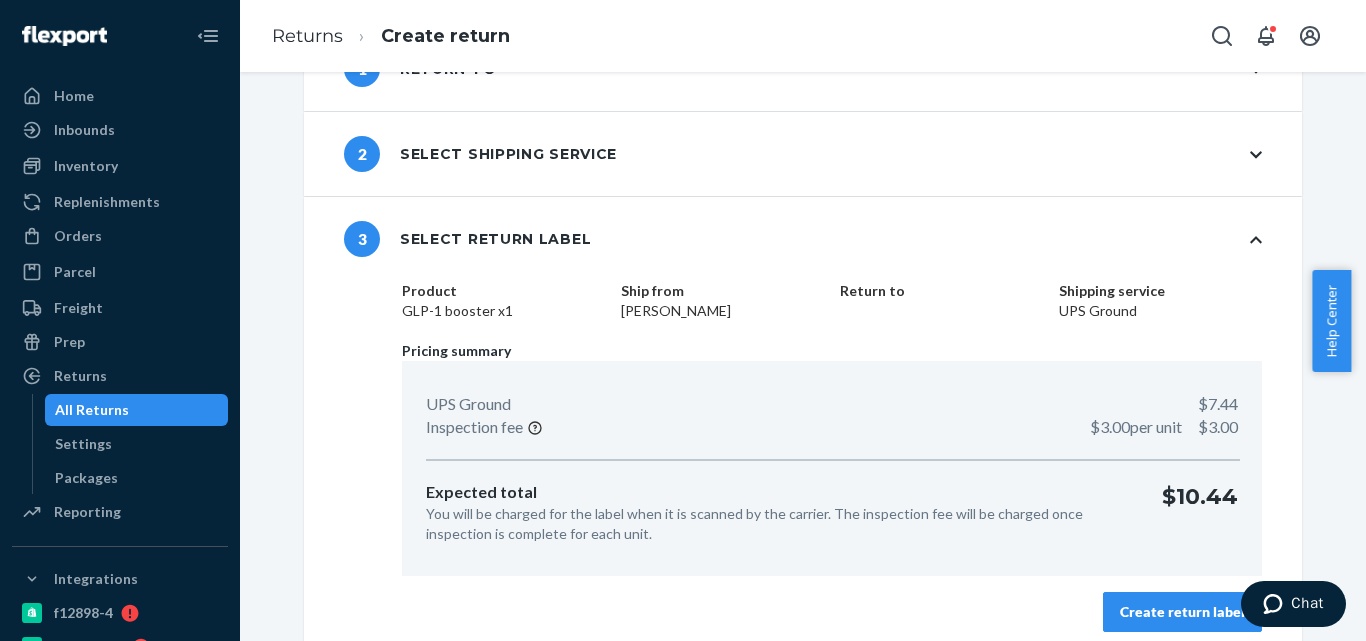 scroll, scrollTop: 90, scrollLeft: 0, axis: vertical 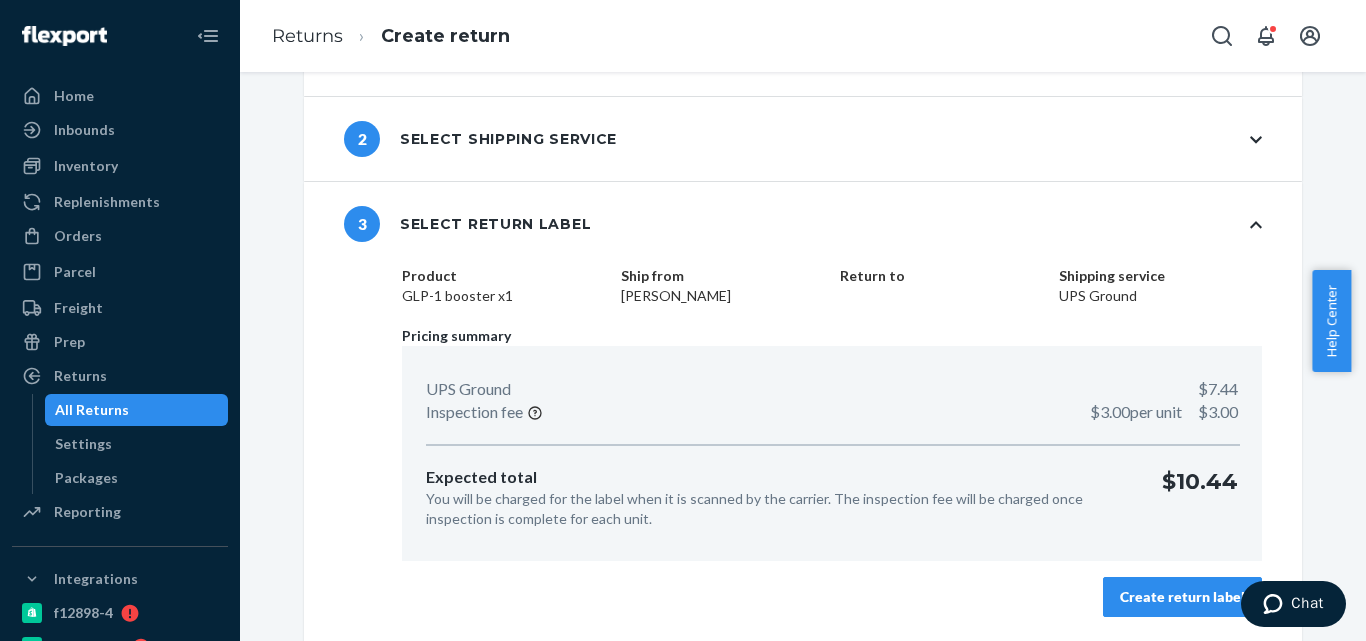 click on "Create return label" at bounding box center [1182, 597] 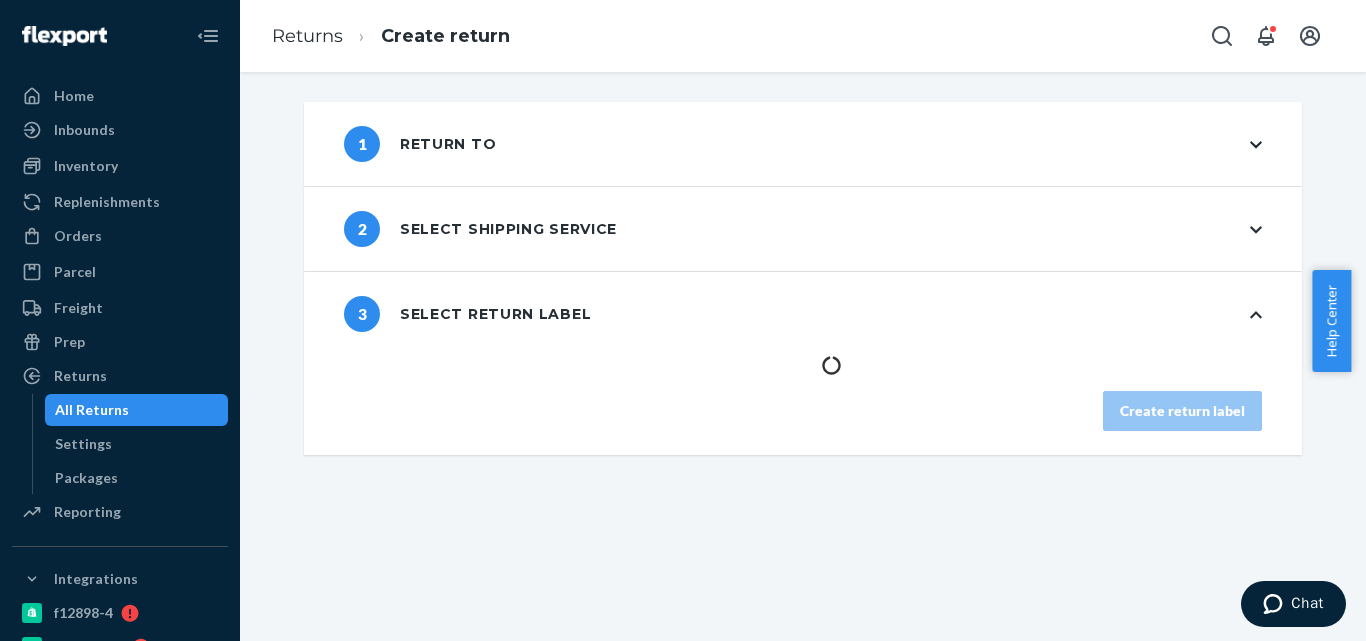scroll, scrollTop: 0, scrollLeft: 0, axis: both 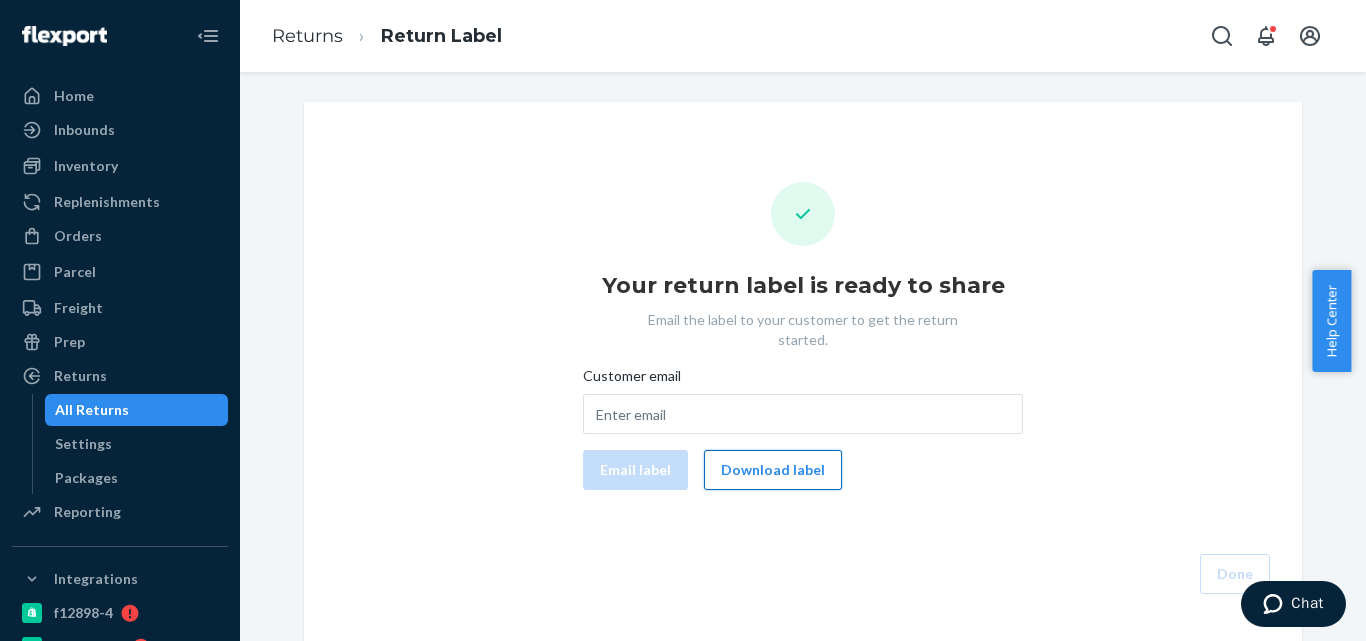 click on "Download label" at bounding box center [773, 470] 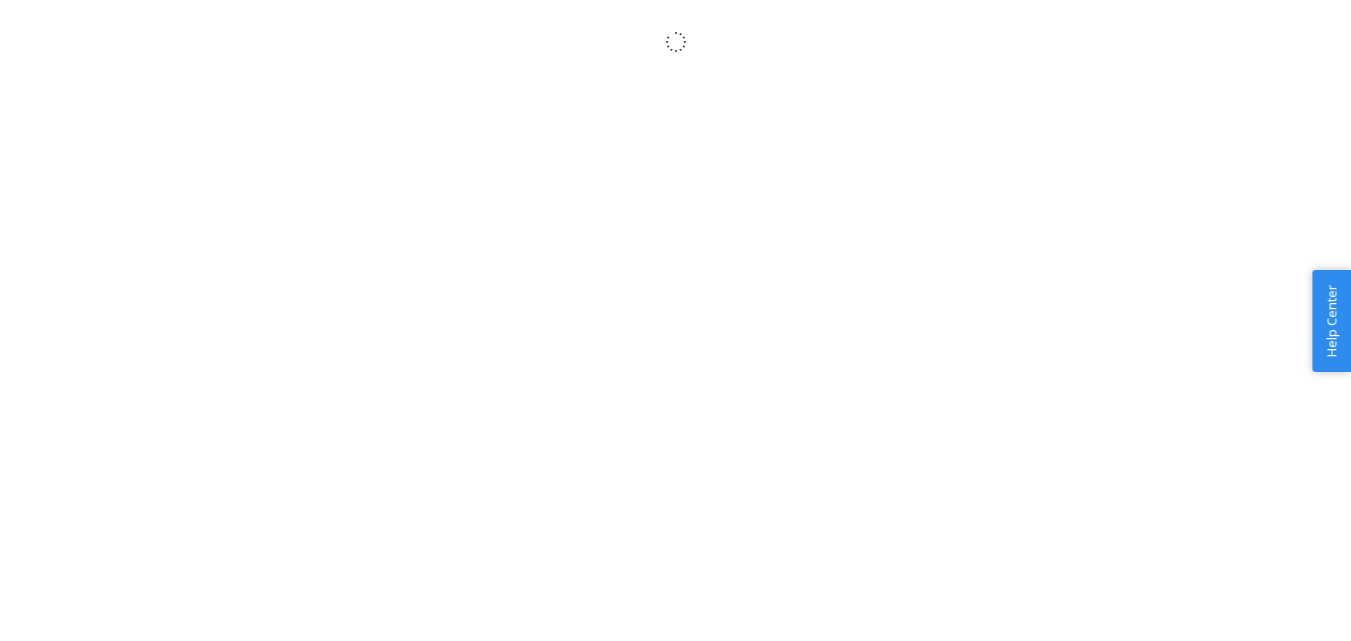 scroll, scrollTop: 0, scrollLeft: 0, axis: both 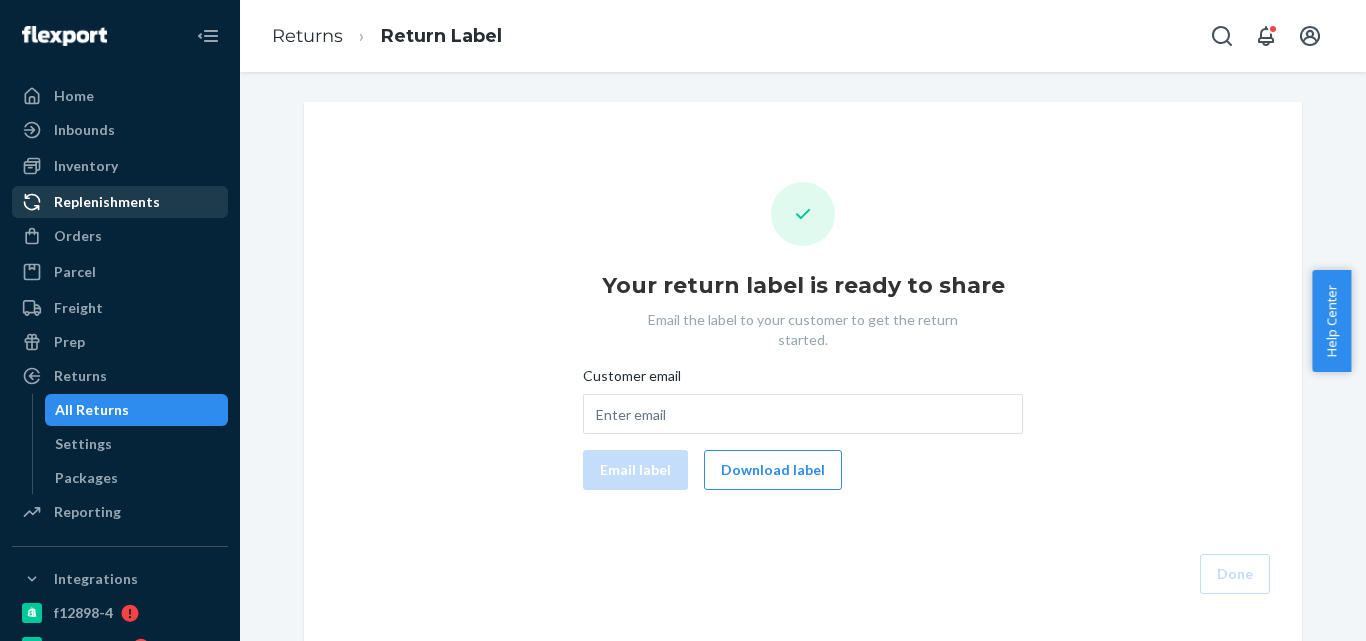 click on "Orders" at bounding box center [120, 236] 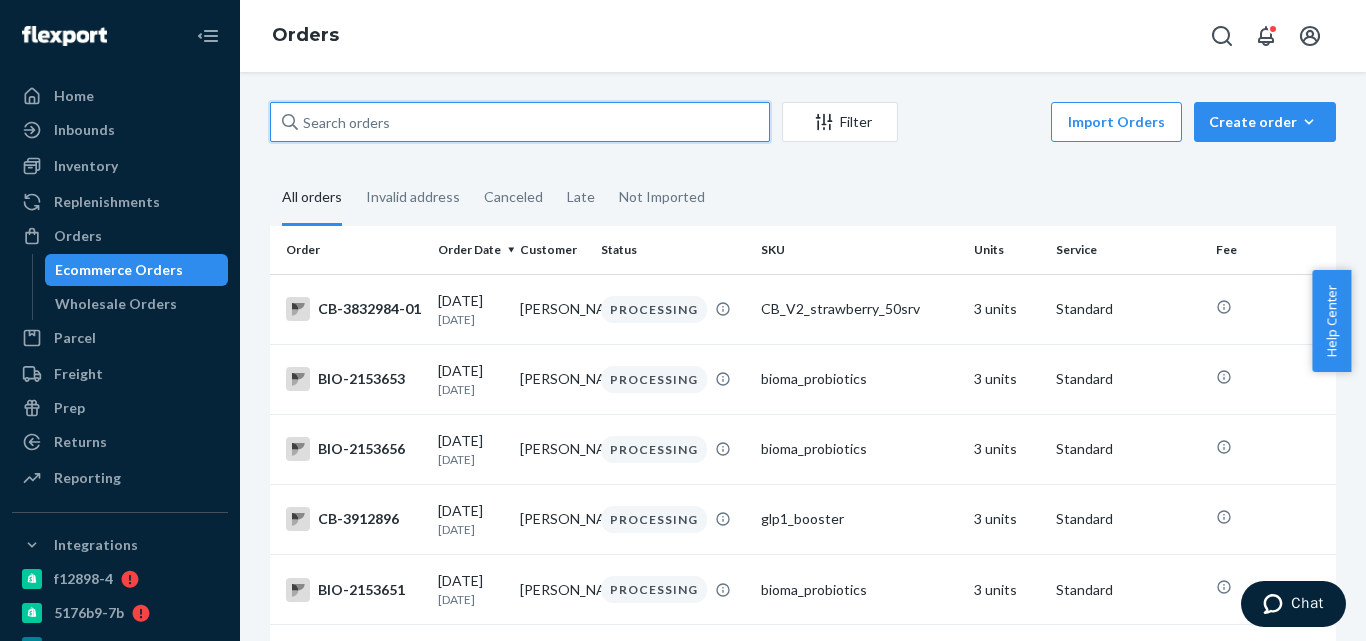 click at bounding box center (520, 122) 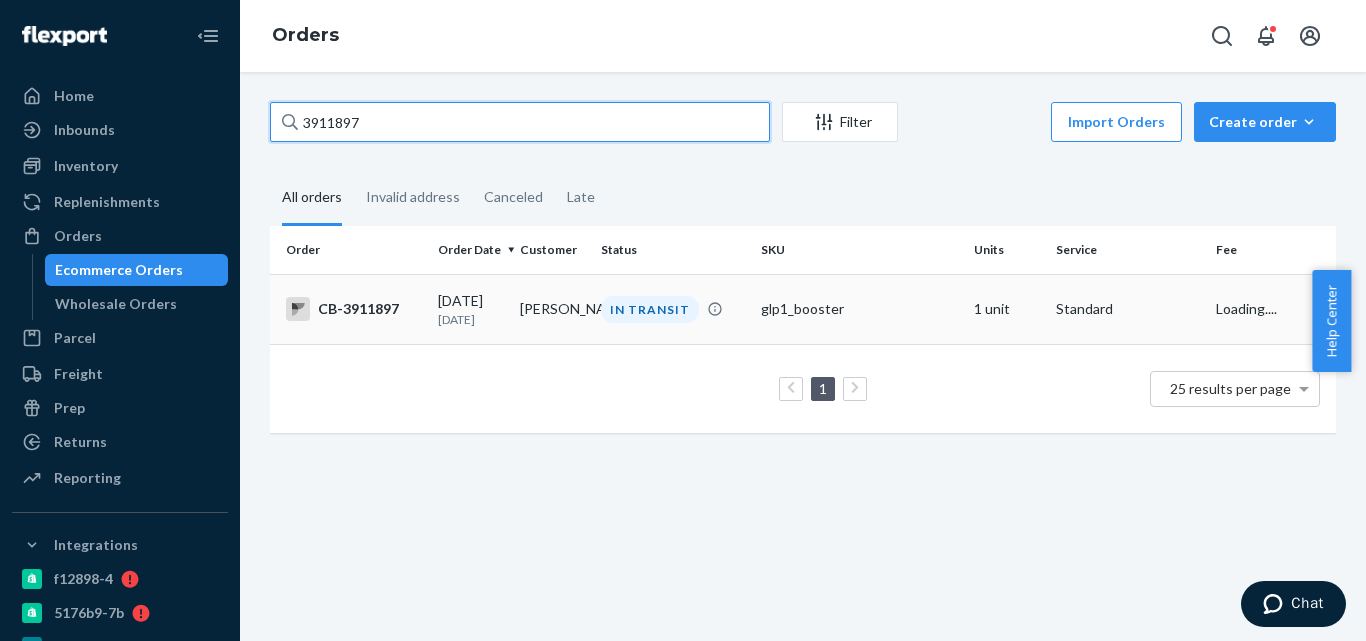 type on "3911897" 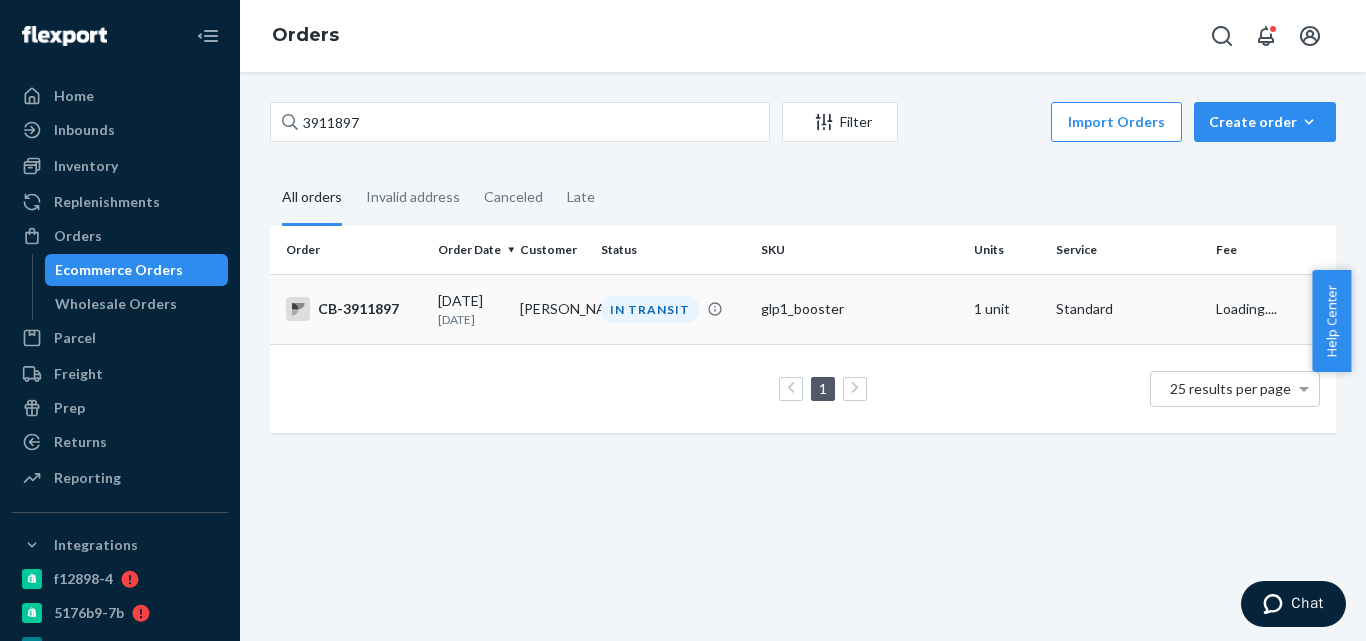 click on "IN TRANSIT" at bounding box center (673, 309) 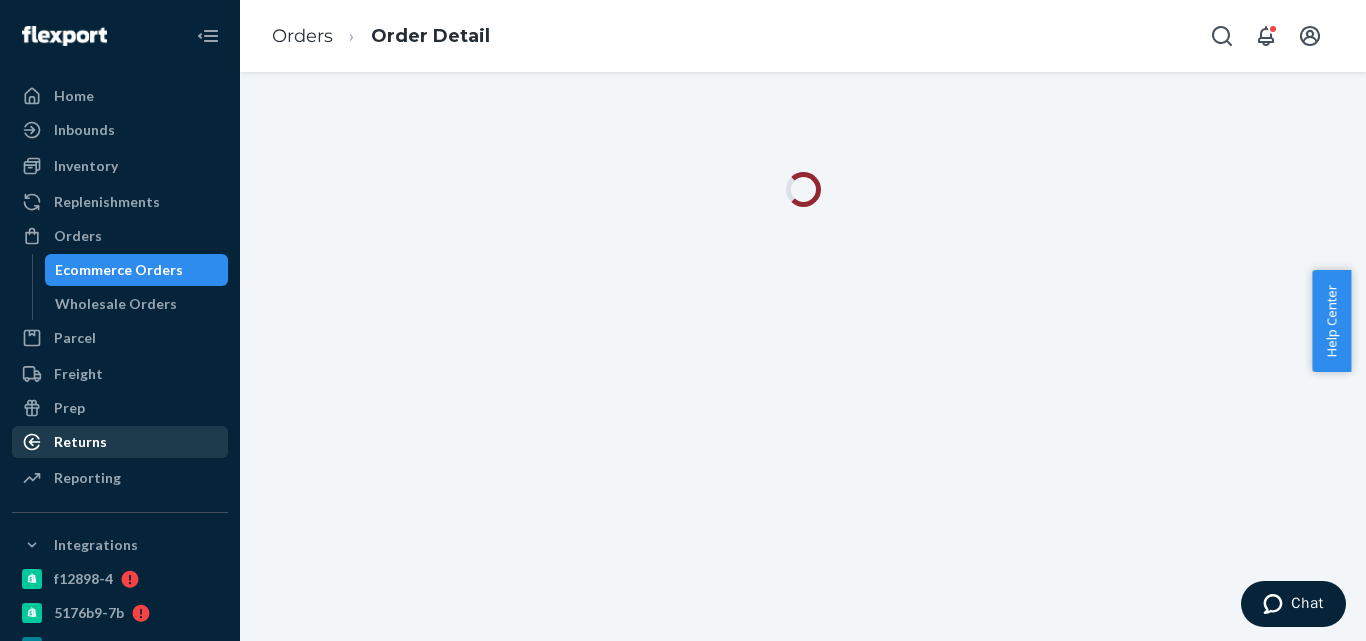 click on "Returns" at bounding box center (120, 442) 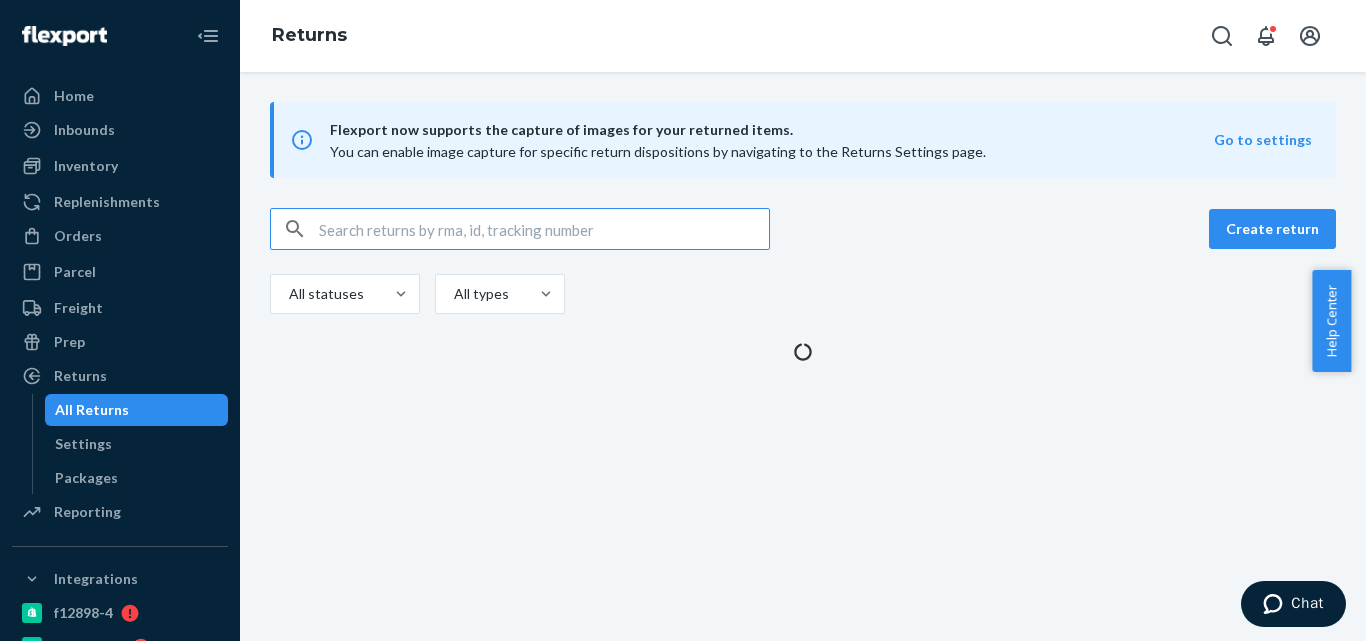 click at bounding box center [544, 229] 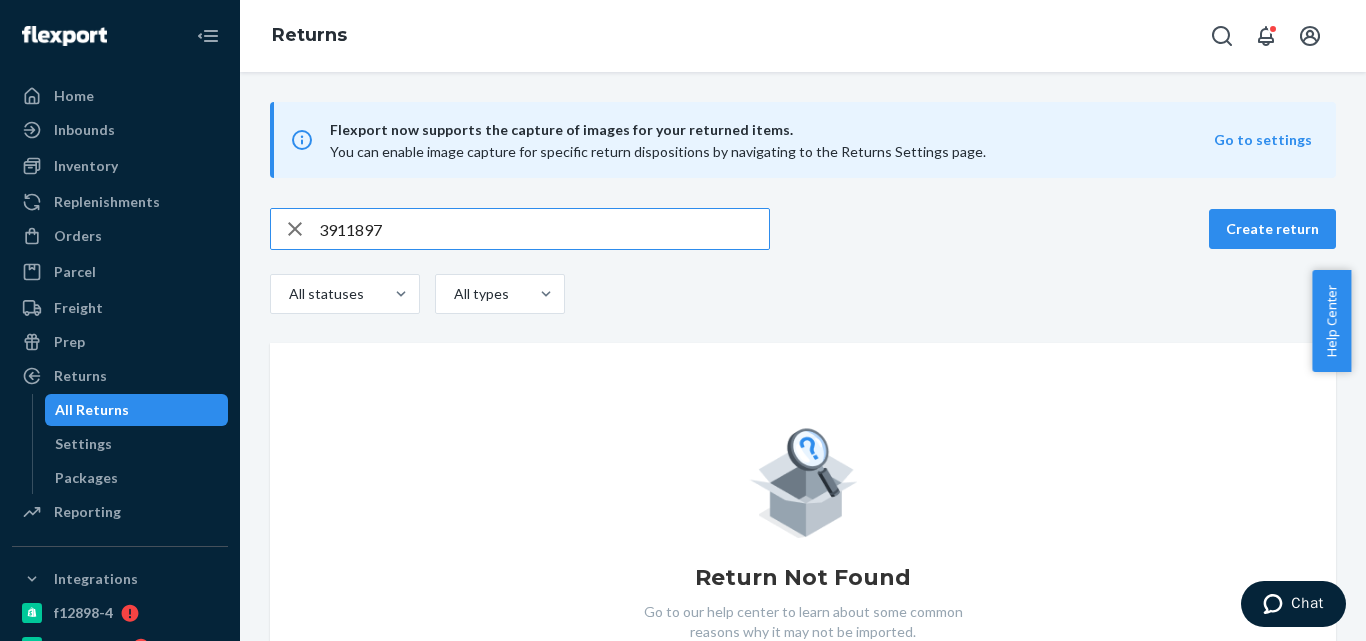 drag, startPoint x: 464, startPoint y: 224, endPoint x: 217, endPoint y: 257, distance: 249.1947 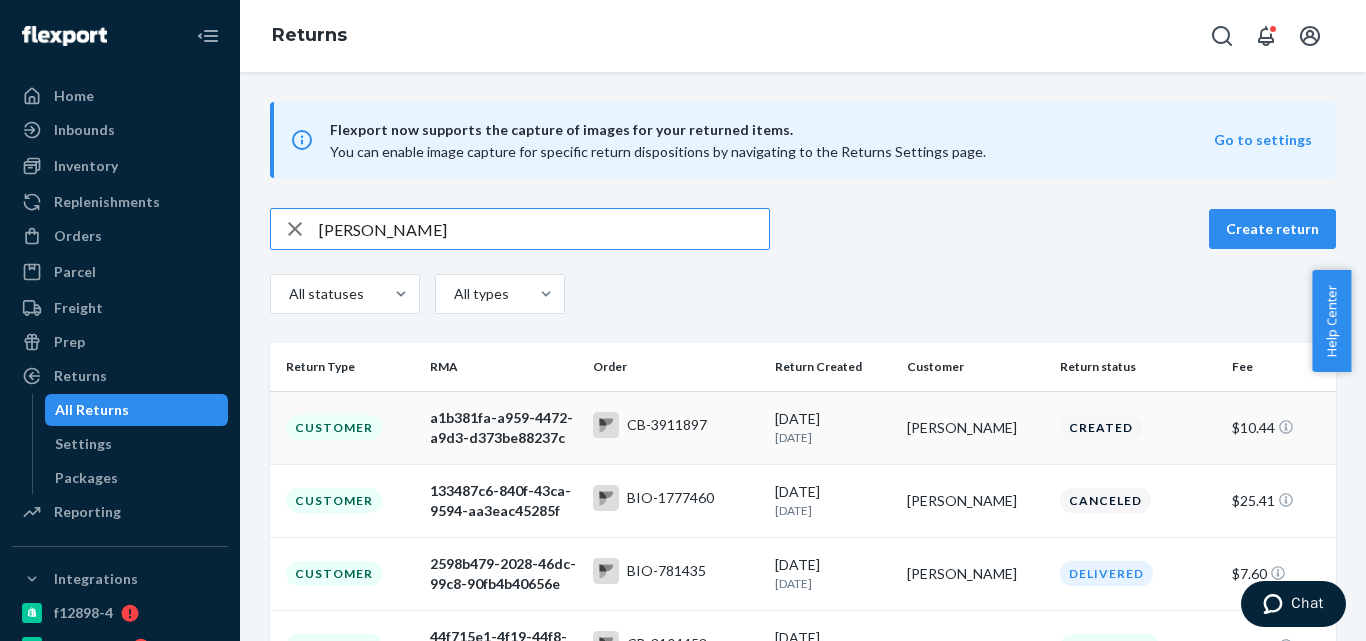 type on "Shana" 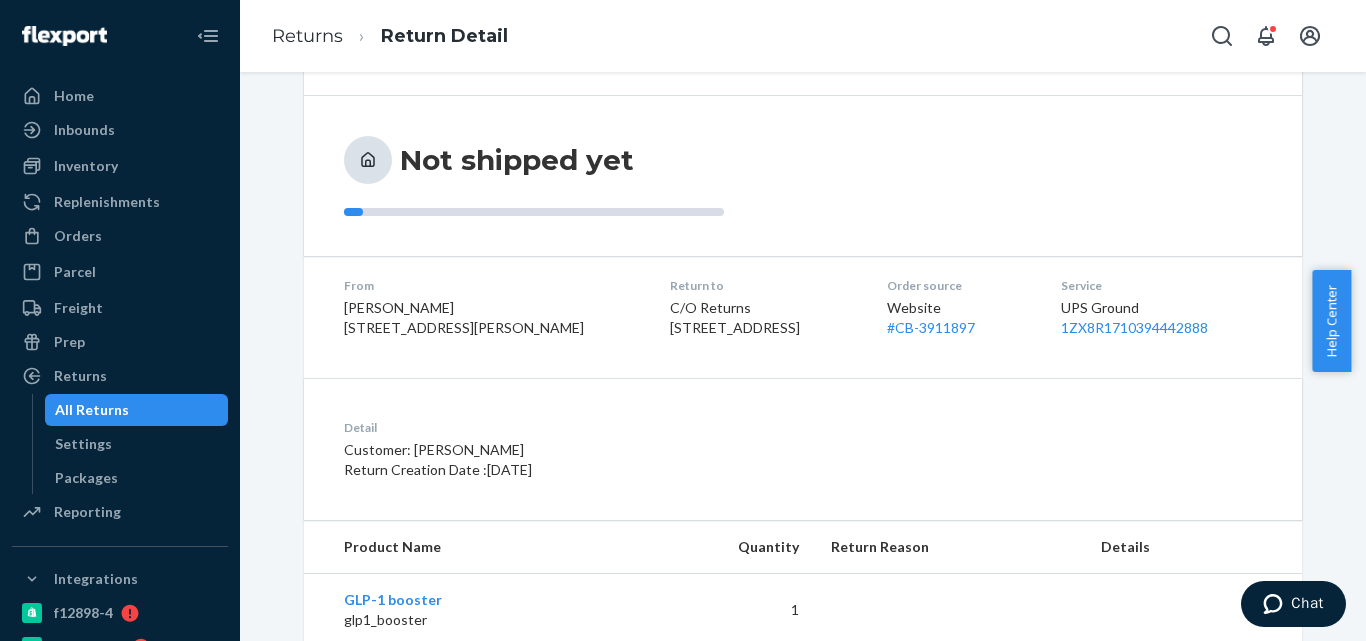 scroll, scrollTop: 266, scrollLeft: 0, axis: vertical 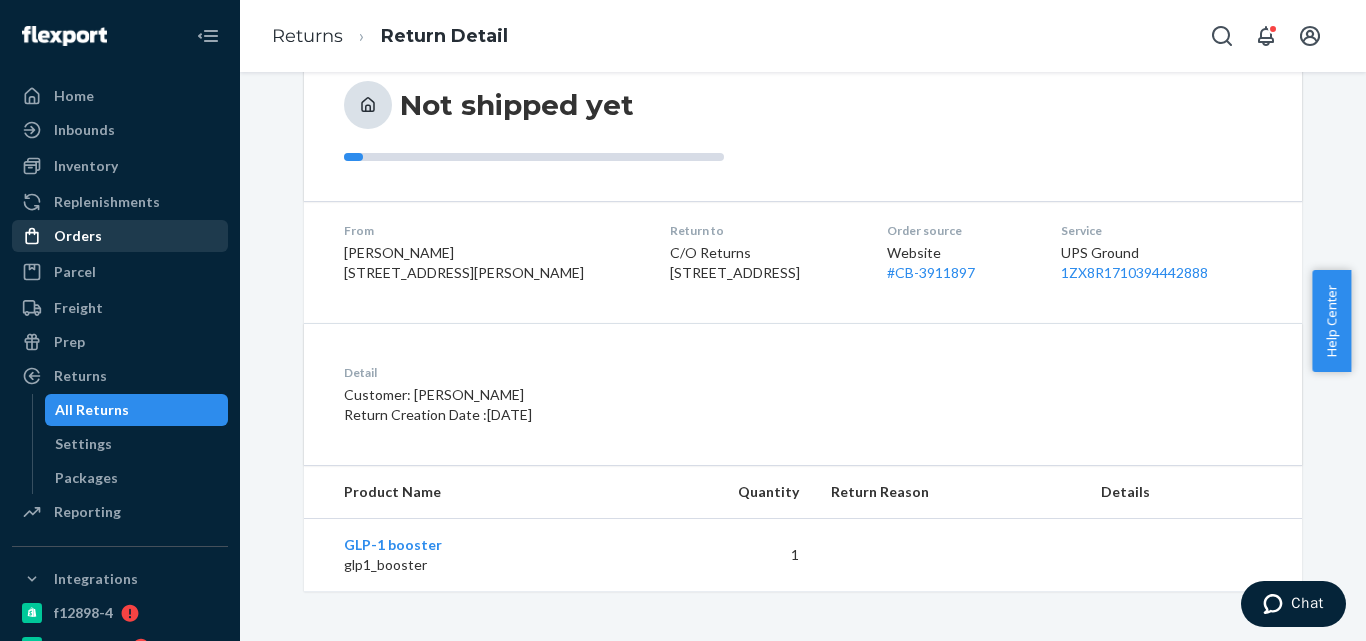 click on "Orders" at bounding box center [120, 236] 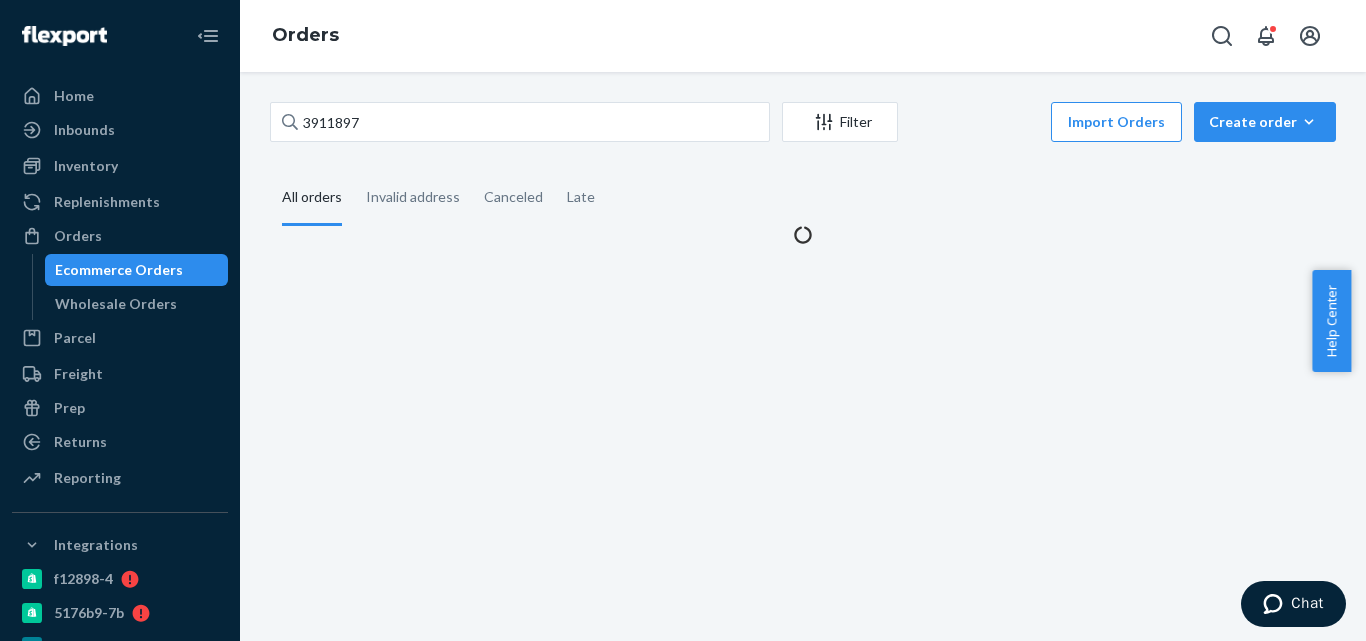 scroll, scrollTop: 0, scrollLeft: 0, axis: both 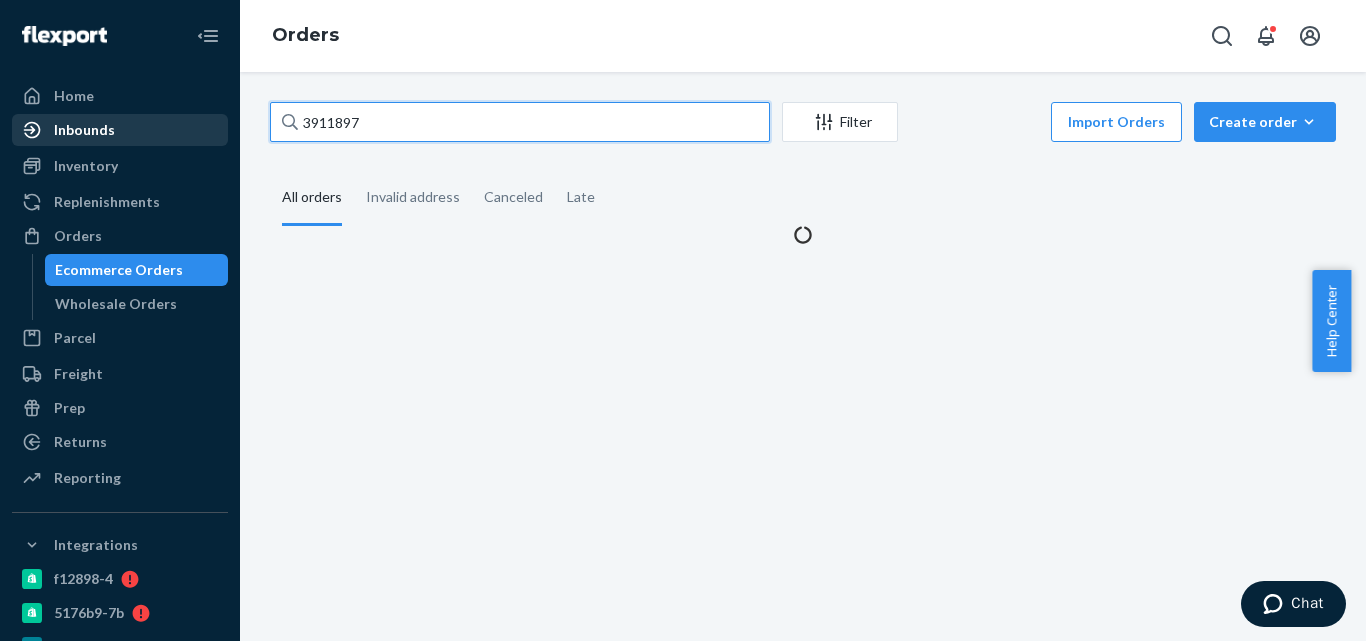 paste on "Kelli Heneghan" 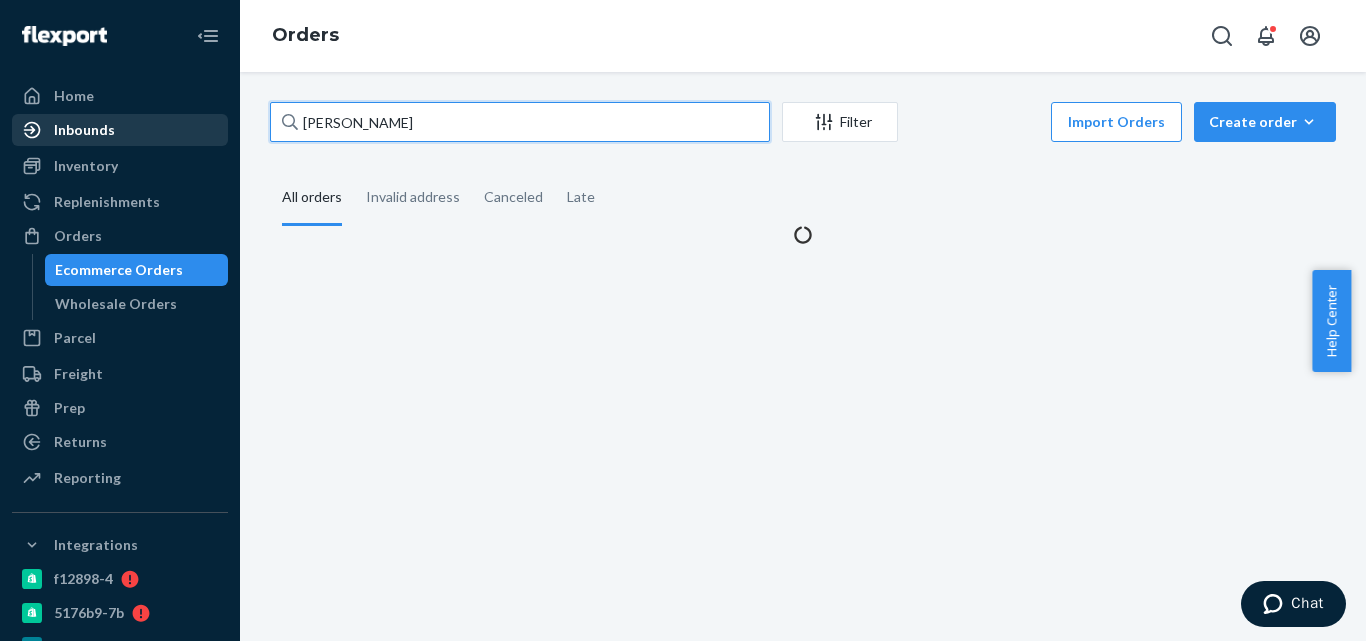 drag, startPoint x: 321, startPoint y: 120, endPoint x: 211, endPoint y: 116, distance: 110.0727 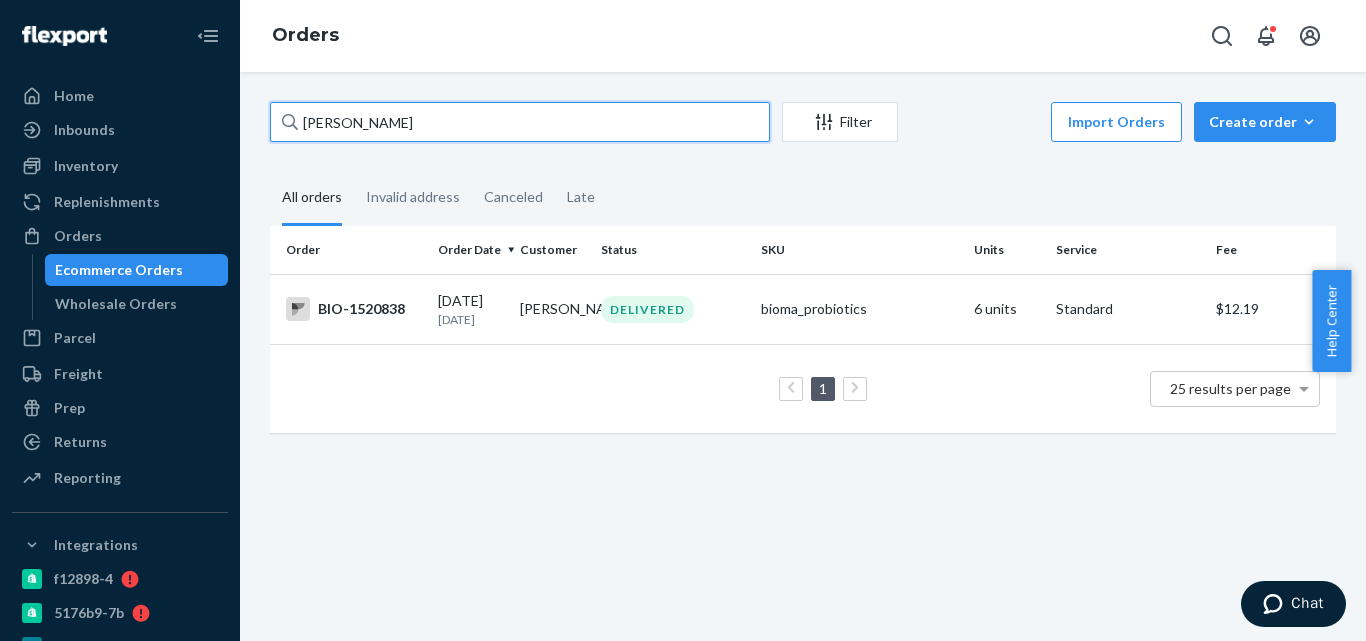 click on "Kelli Heneghan" at bounding box center (520, 122) 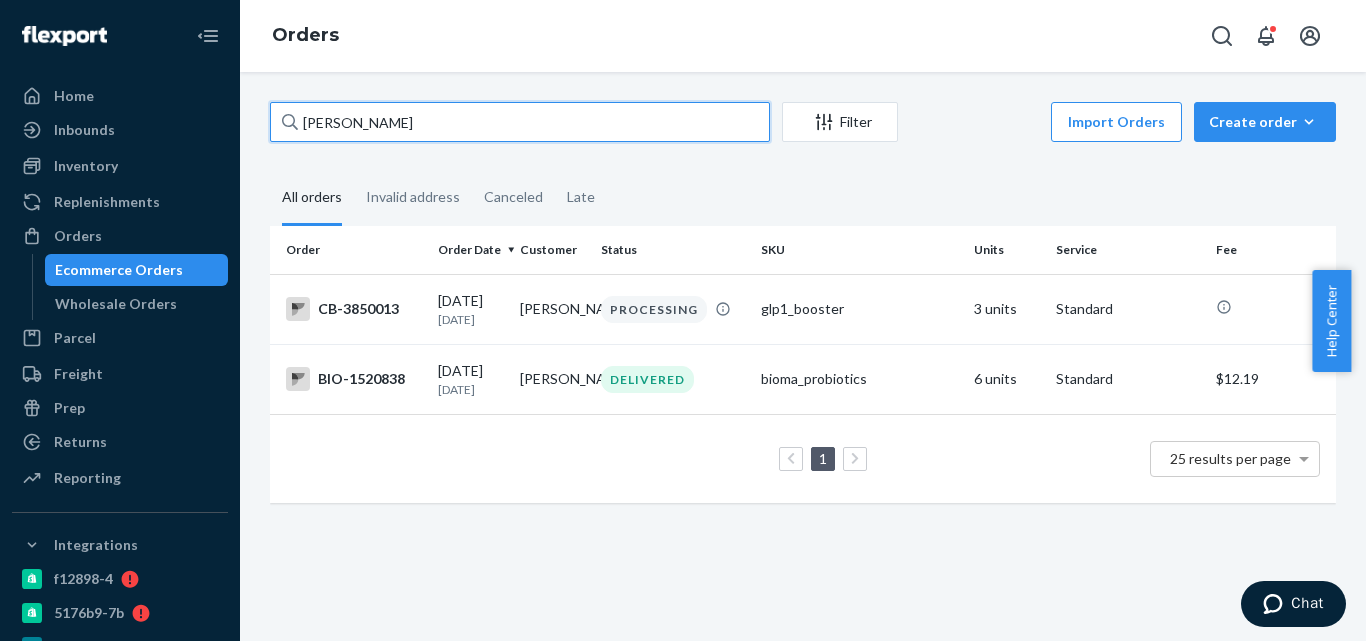 paste on "Marisa Saxe" 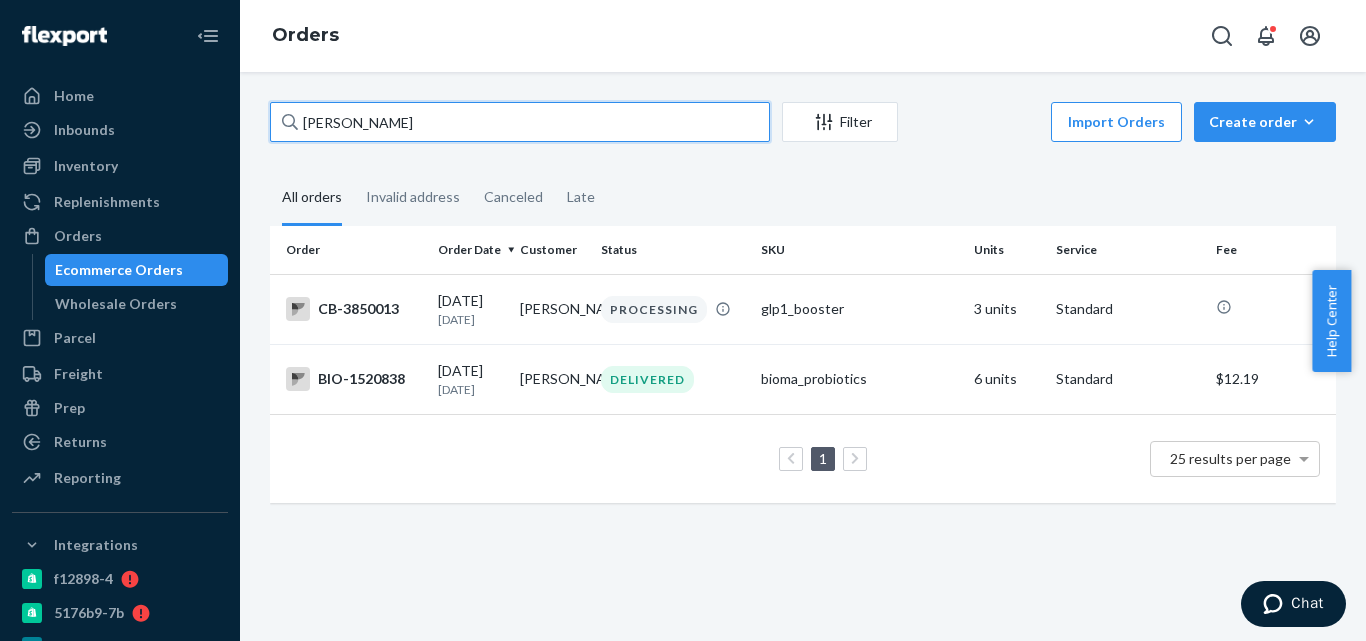 drag, startPoint x: 410, startPoint y: 125, endPoint x: 249, endPoint y: 125, distance: 161 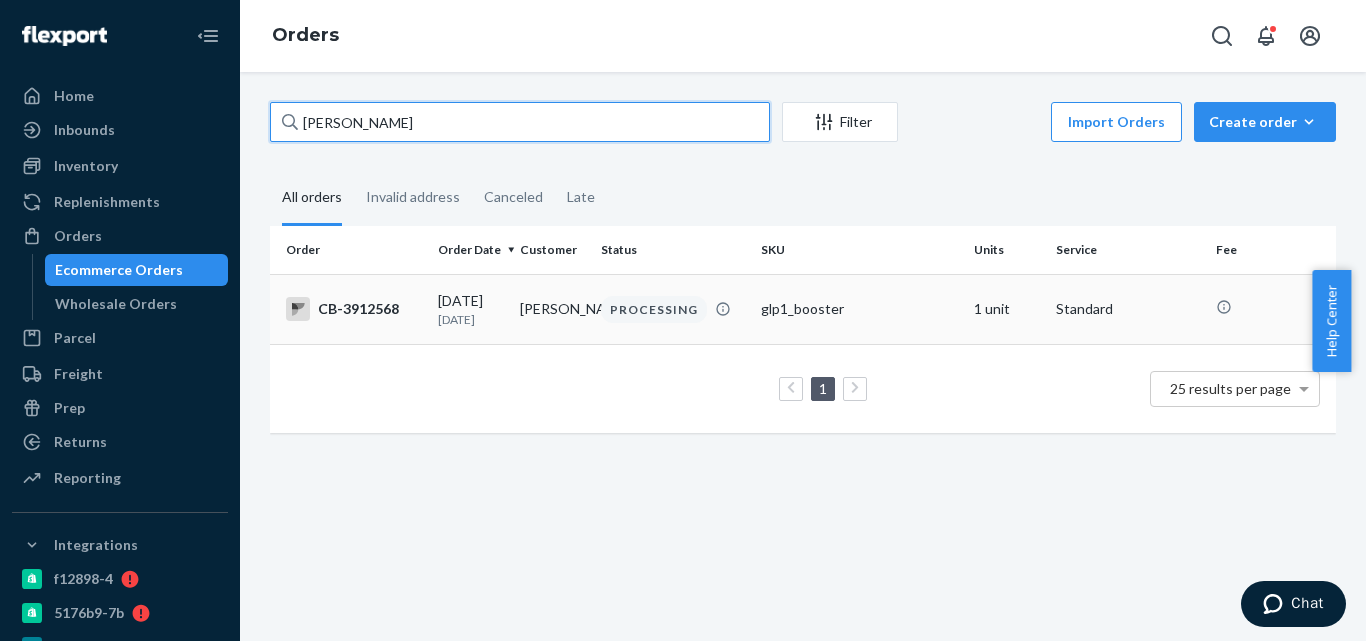 type on "Marisa Saxen" 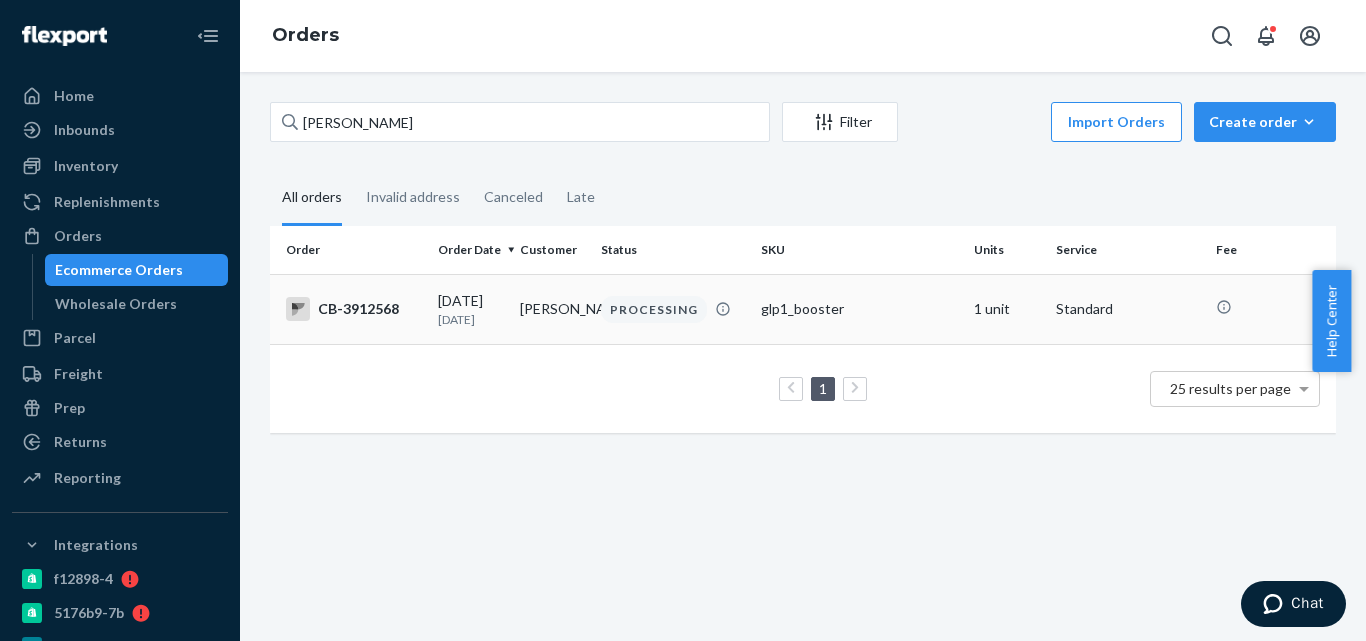 click on "Marisa Saxen" at bounding box center [553, 309] 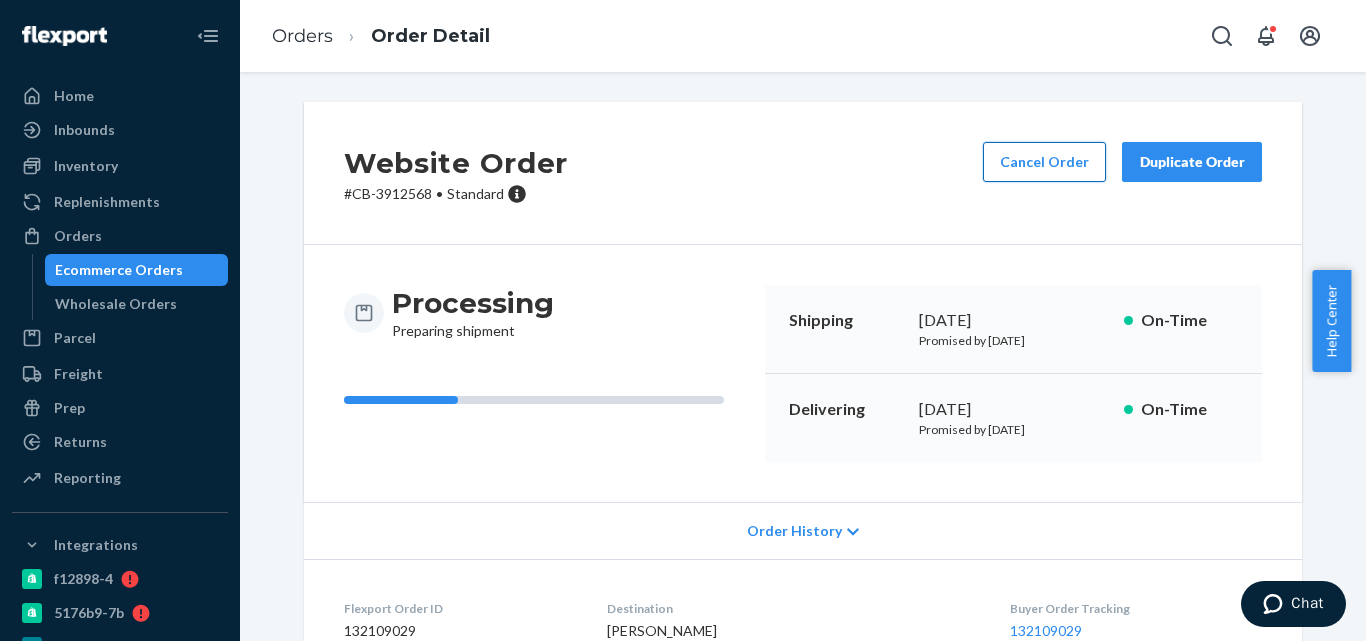 click on "Cancel Order" at bounding box center [1044, 162] 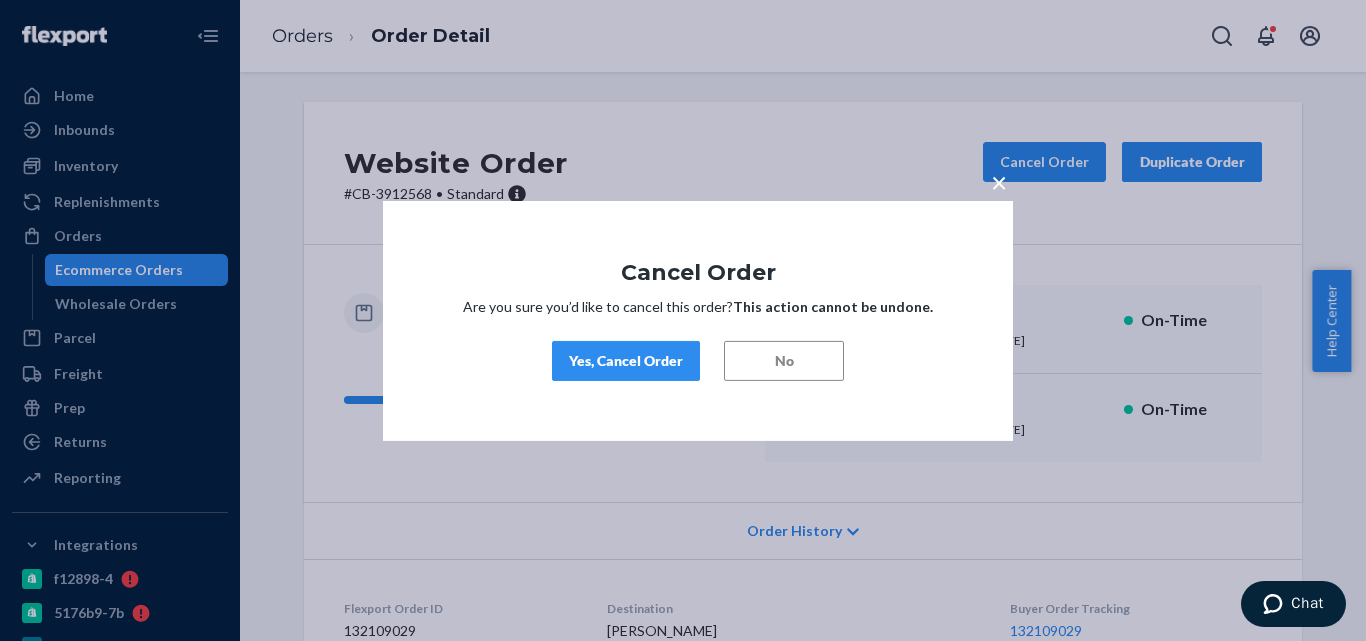 click on "Yes, Cancel Order" at bounding box center [626, 361] 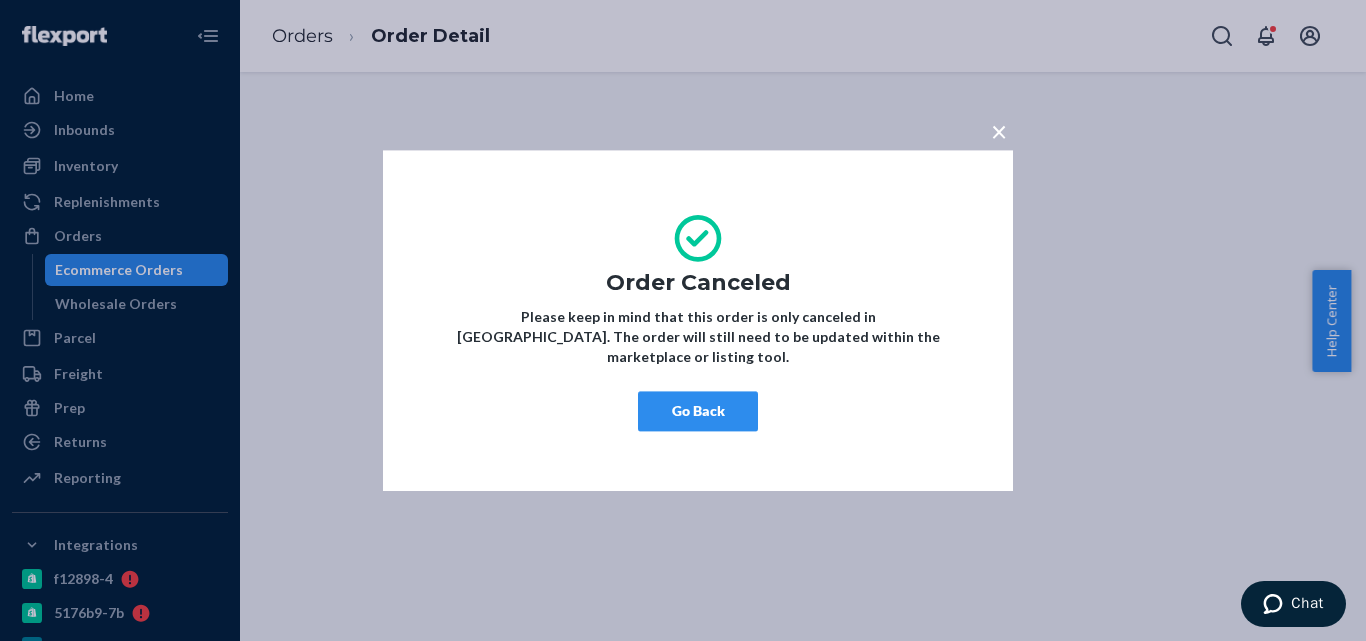 click on "Go Back" at bounding box center [698, 411] 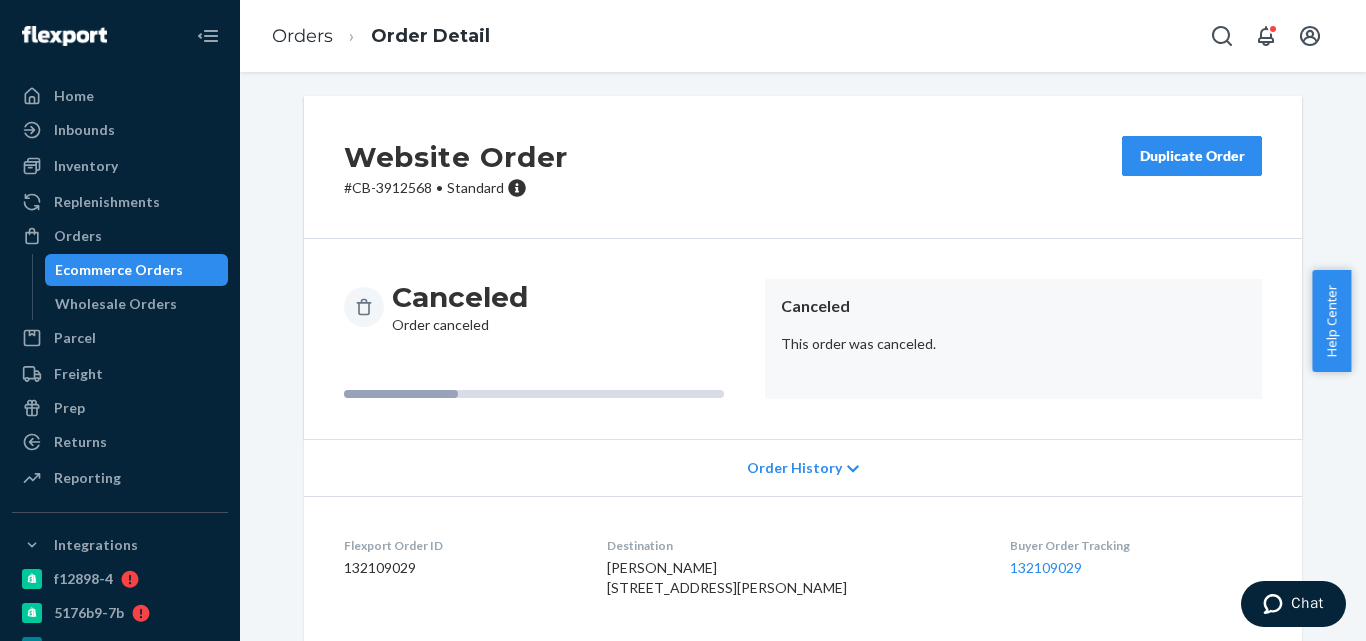scroll, scrollTop: 0, scrollLeft: 0, axis: both 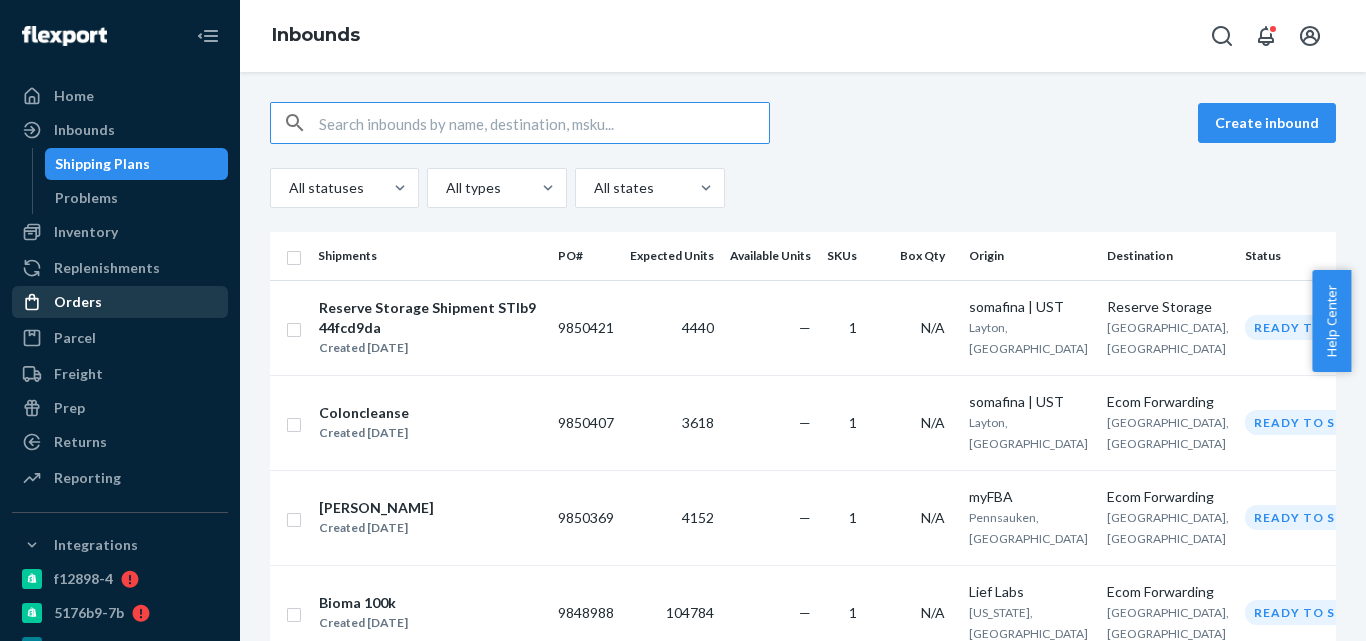 click on "Orders" at bounding box center (120, 302) 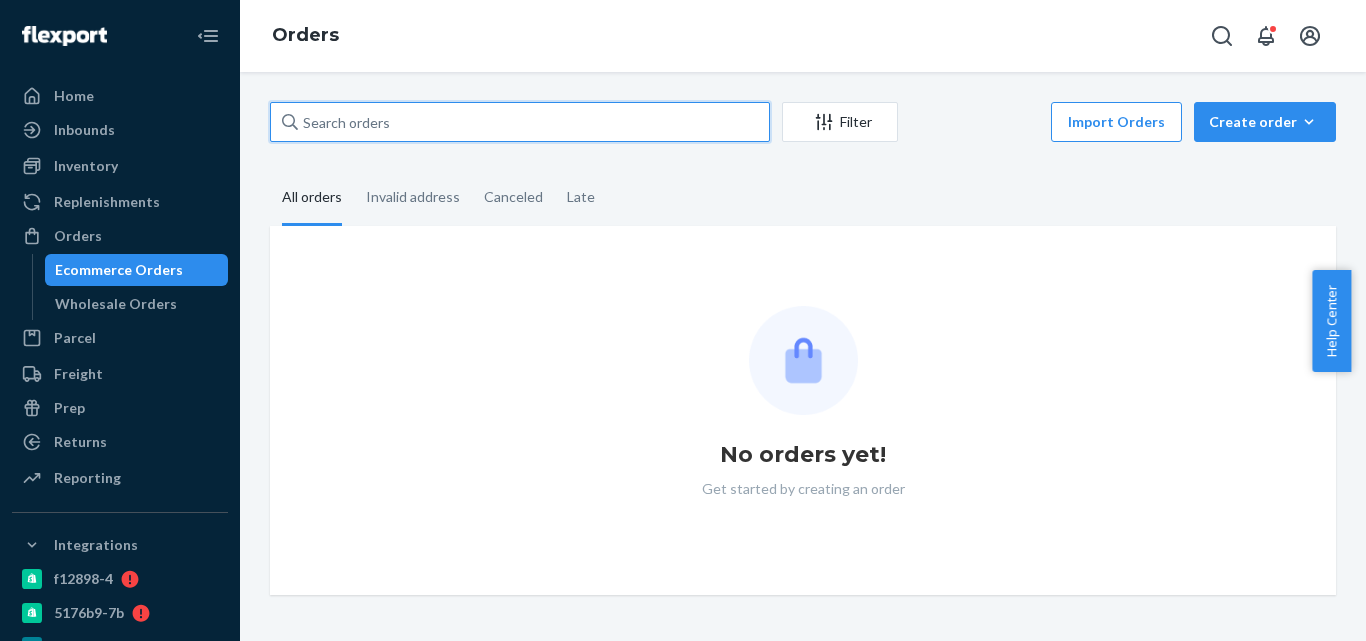 click at bounding box center (520, 122) 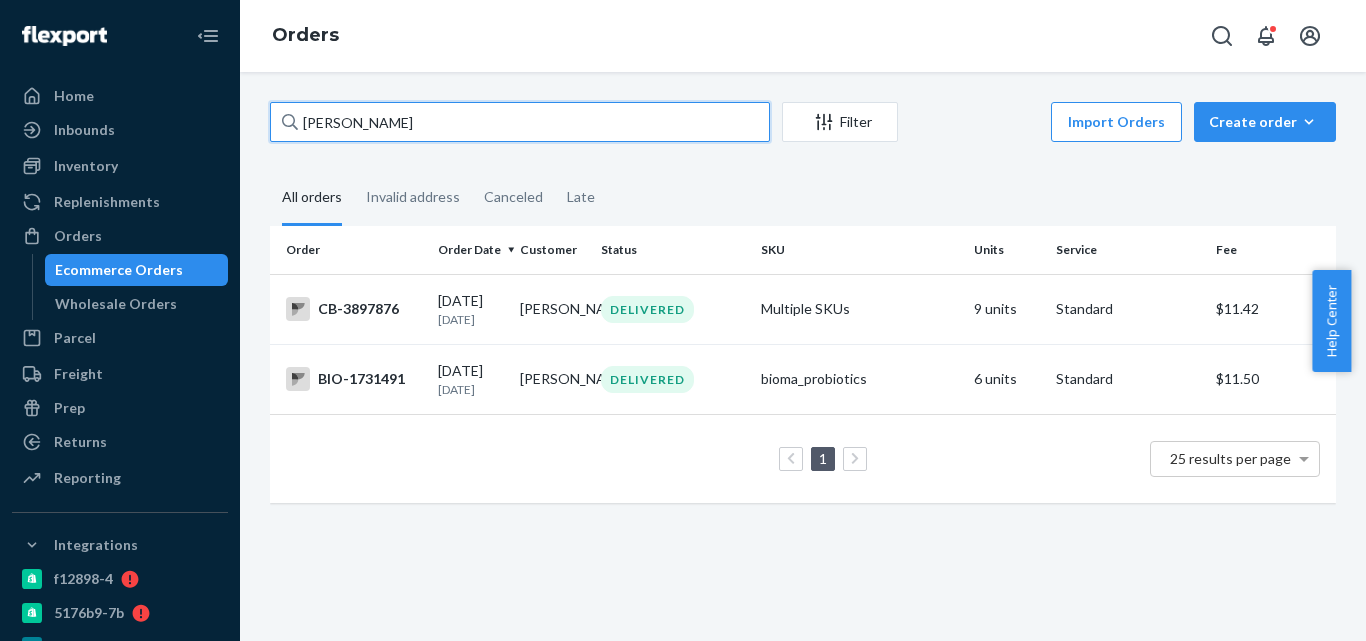 type on "Michelle Hollis" 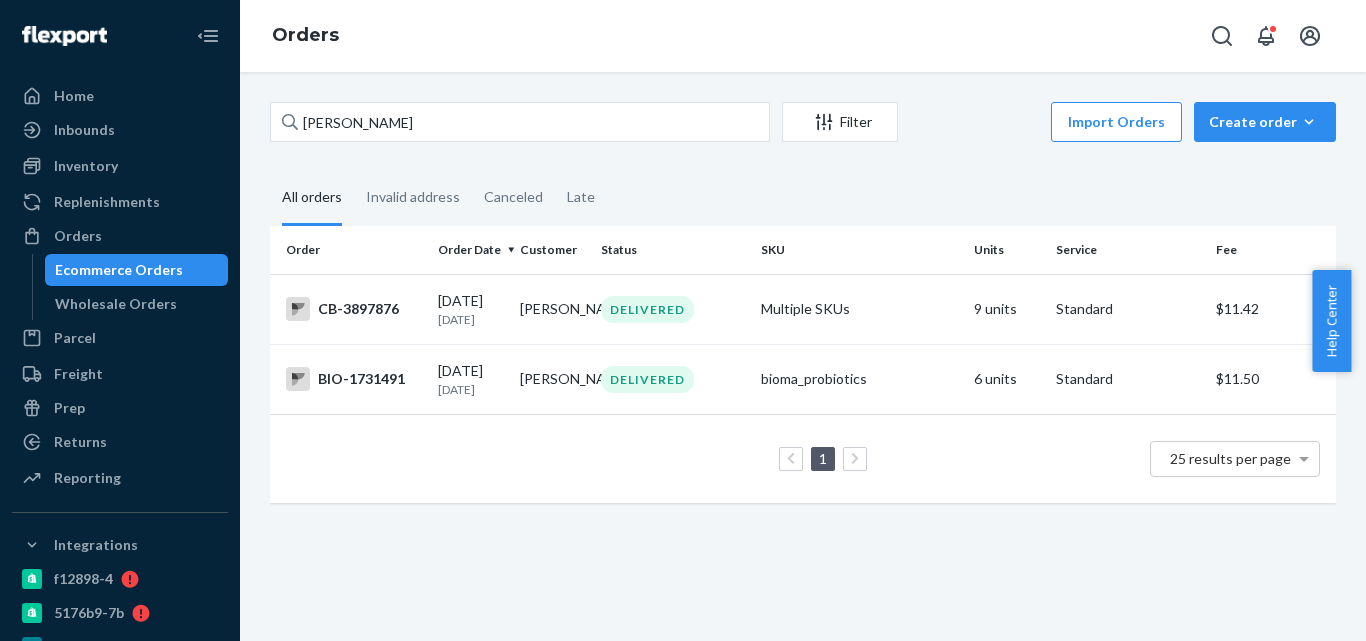 click on "All orders Invalid address Canceled Late" at bounding box center (803, 198) 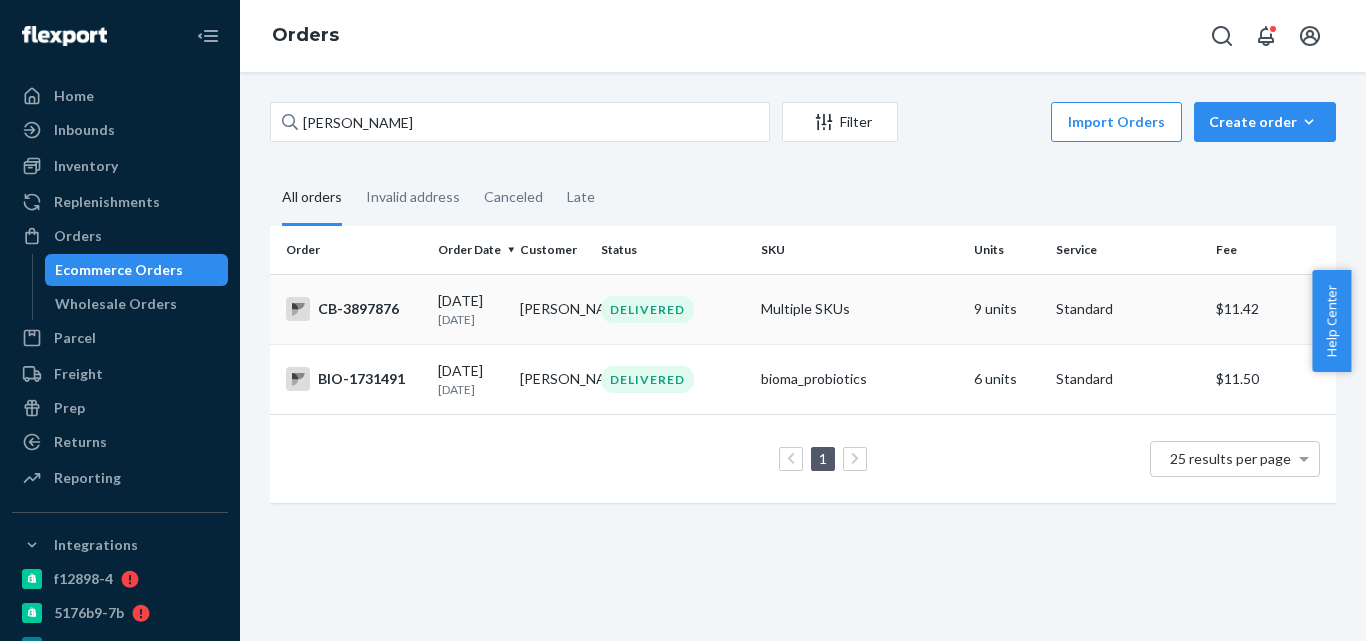click on "DELIVERED" at bounding box center [647, 309] 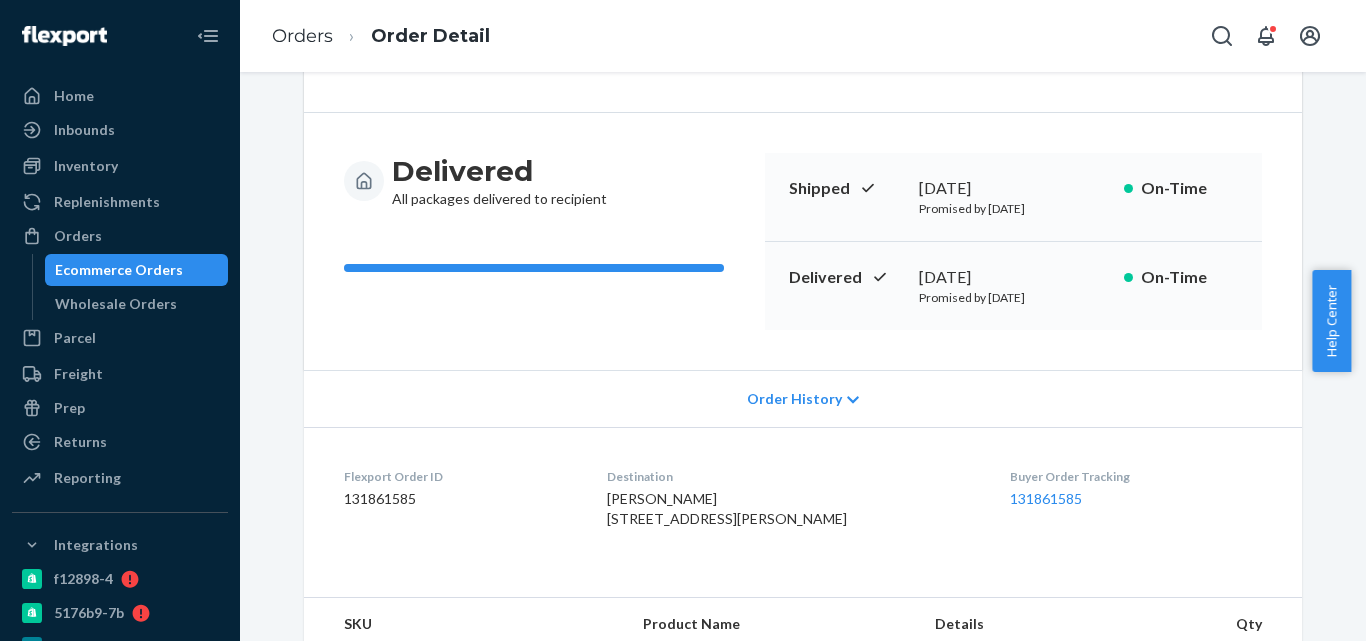 scroll, scrollTop: 0, scrollLeft: 0, axis: both 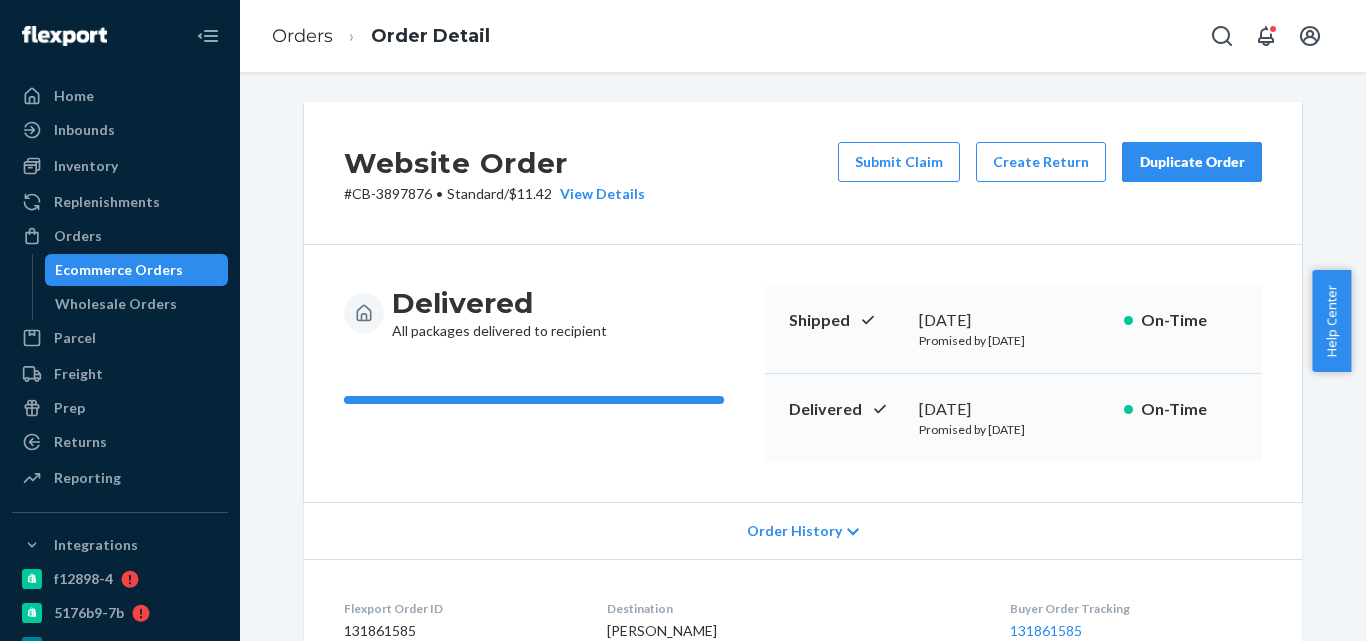 click on "Ecommerce Orders" at bounding box center [119, 270] 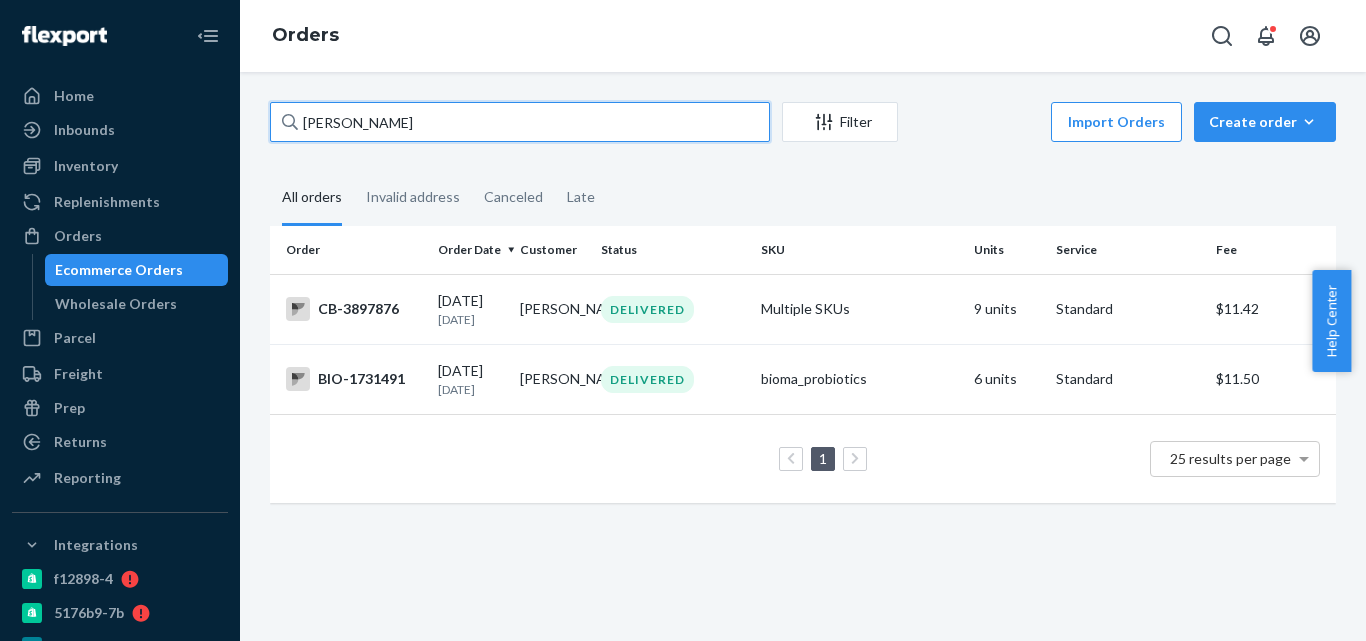 click on "Michelle Hollis" at bounding box center (520, 122) 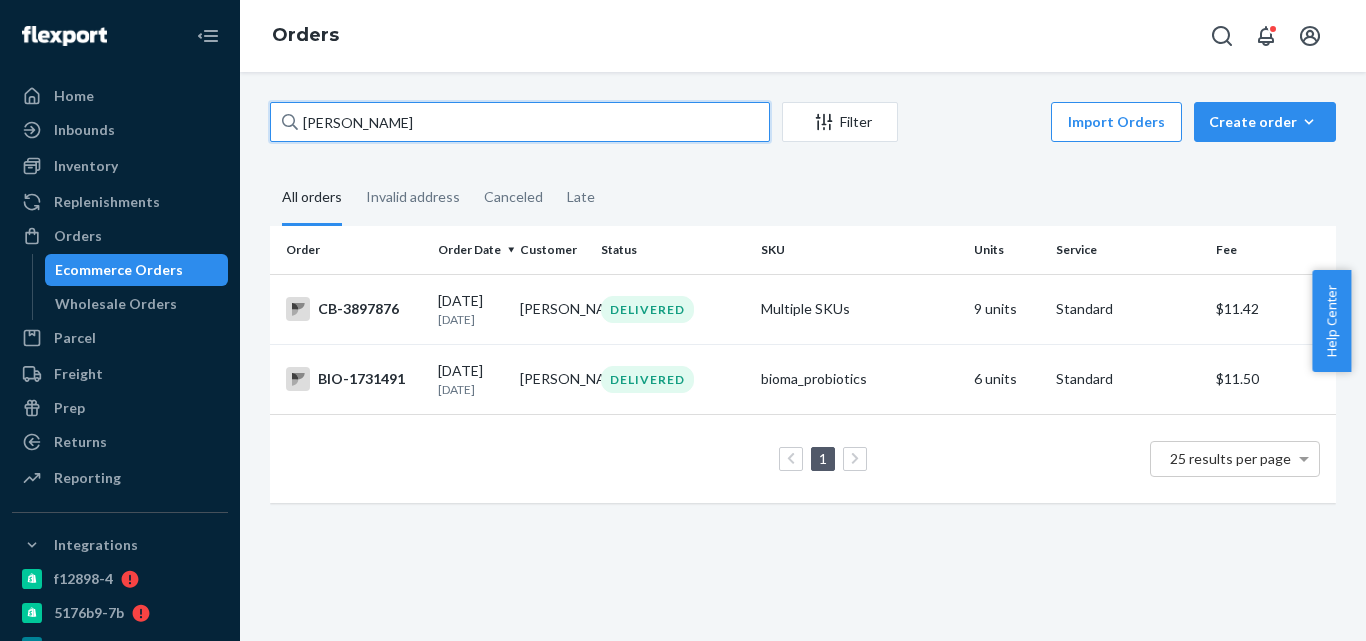 click on "Michelle Hollis" at bounding box center (520, 122) 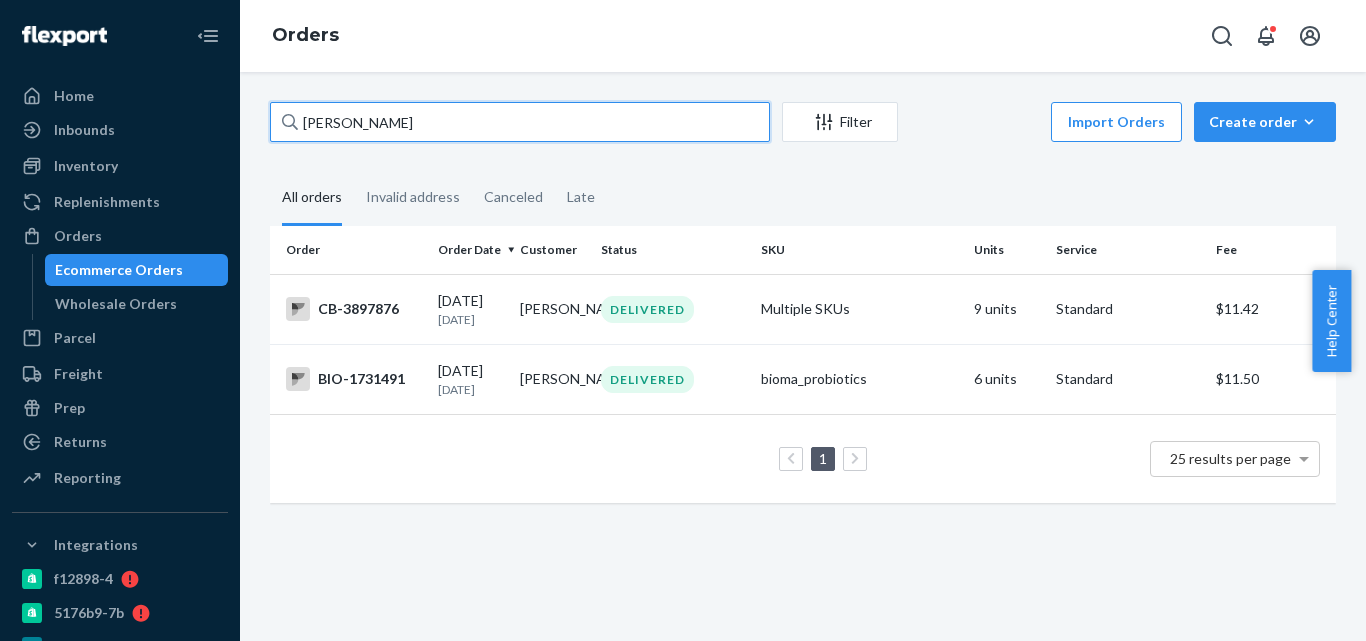 paste on "3911664" 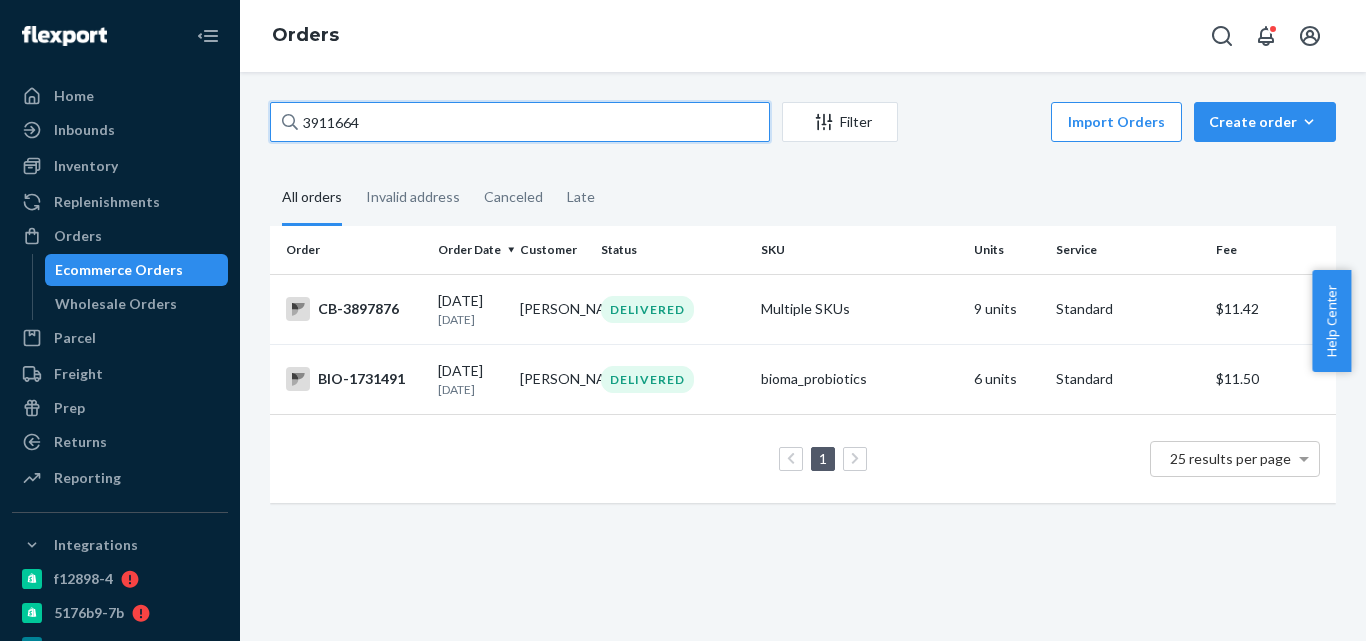 type on "3911664" 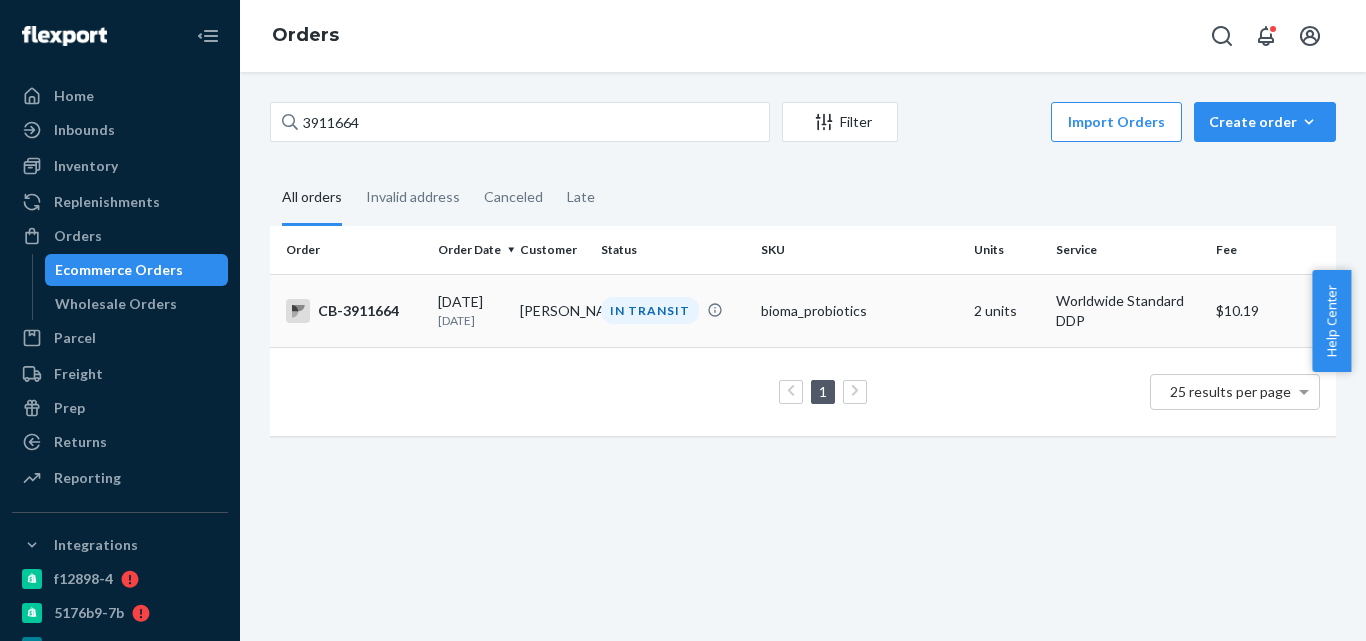 click on "bioma_probiotics" at bounding box center (859, 310) 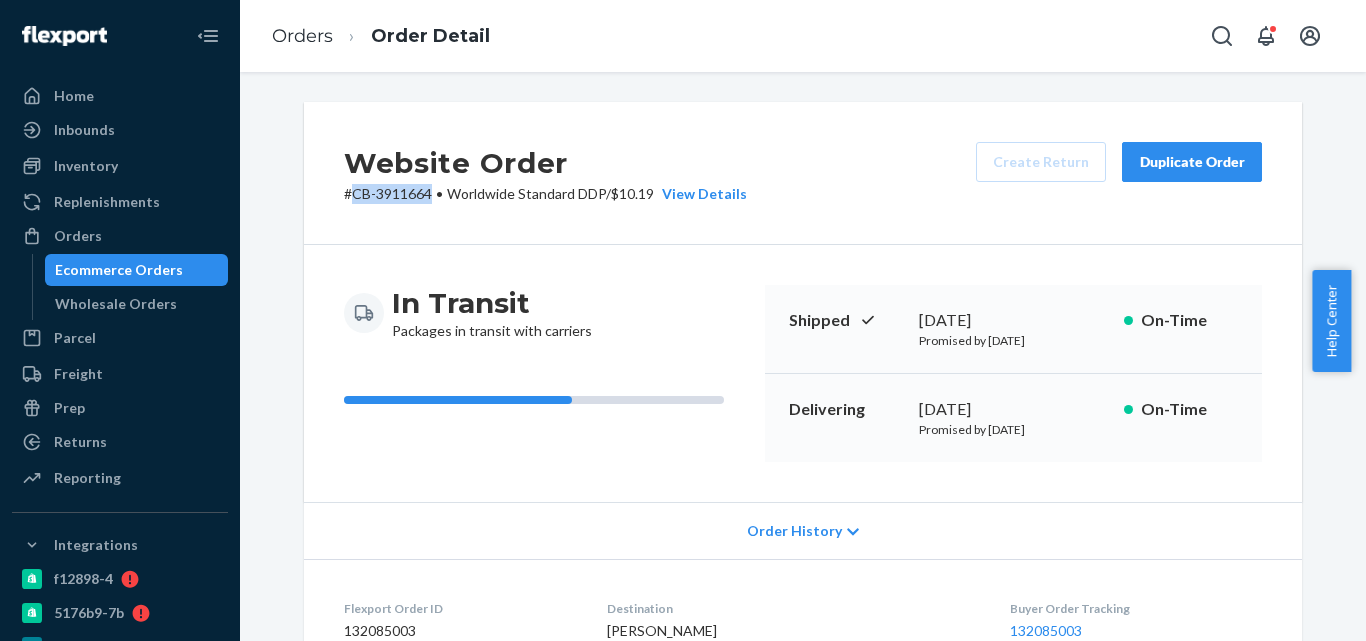 copy on "CB-3911664" 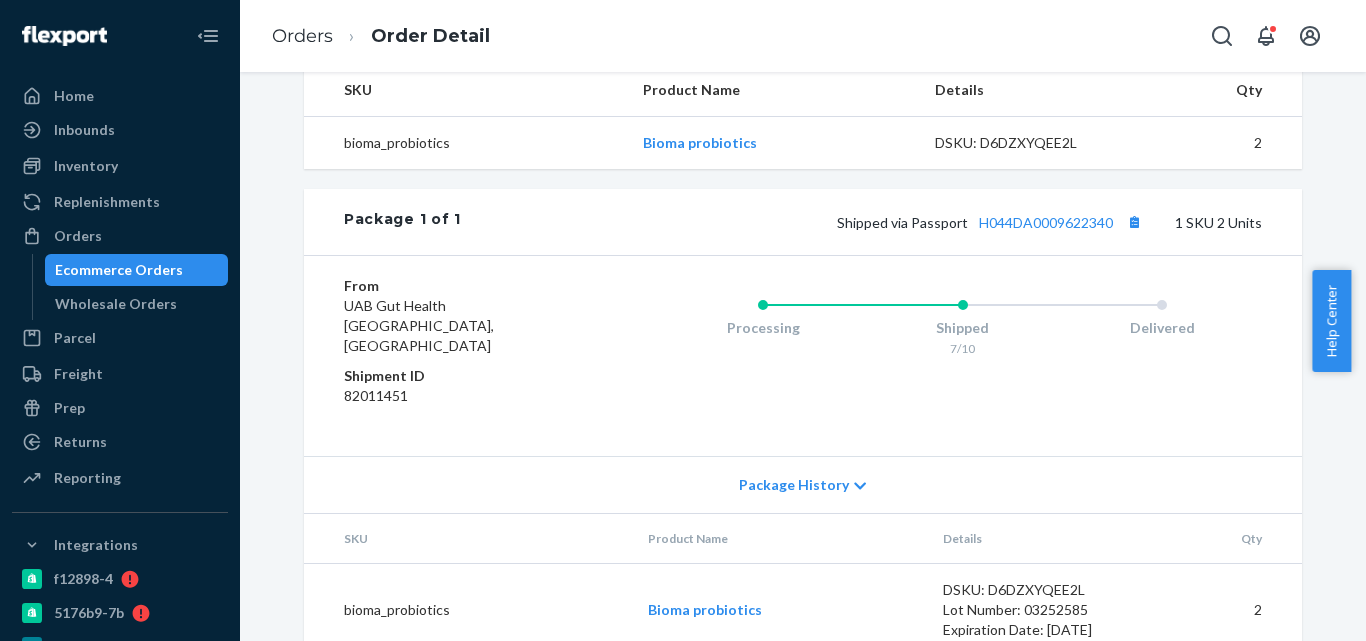 scroll, scrollTop: 700, scrollLeft: 0, axis: vertical 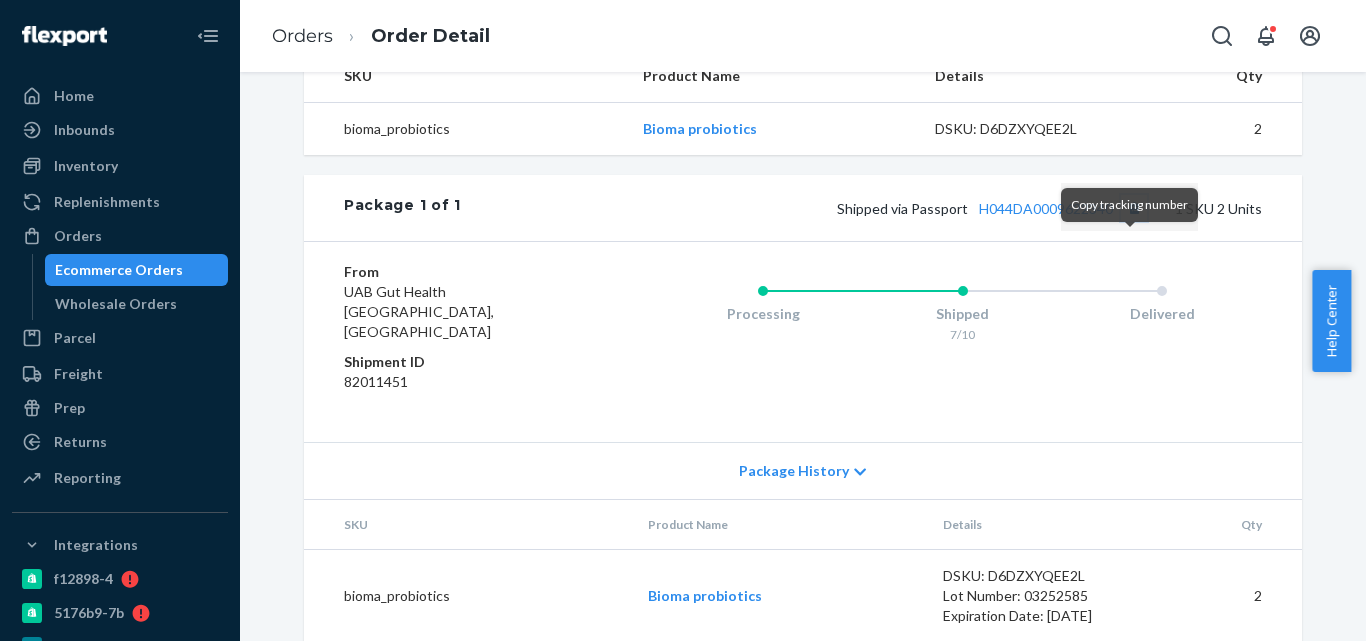 click at bounding box center (1134, 208) 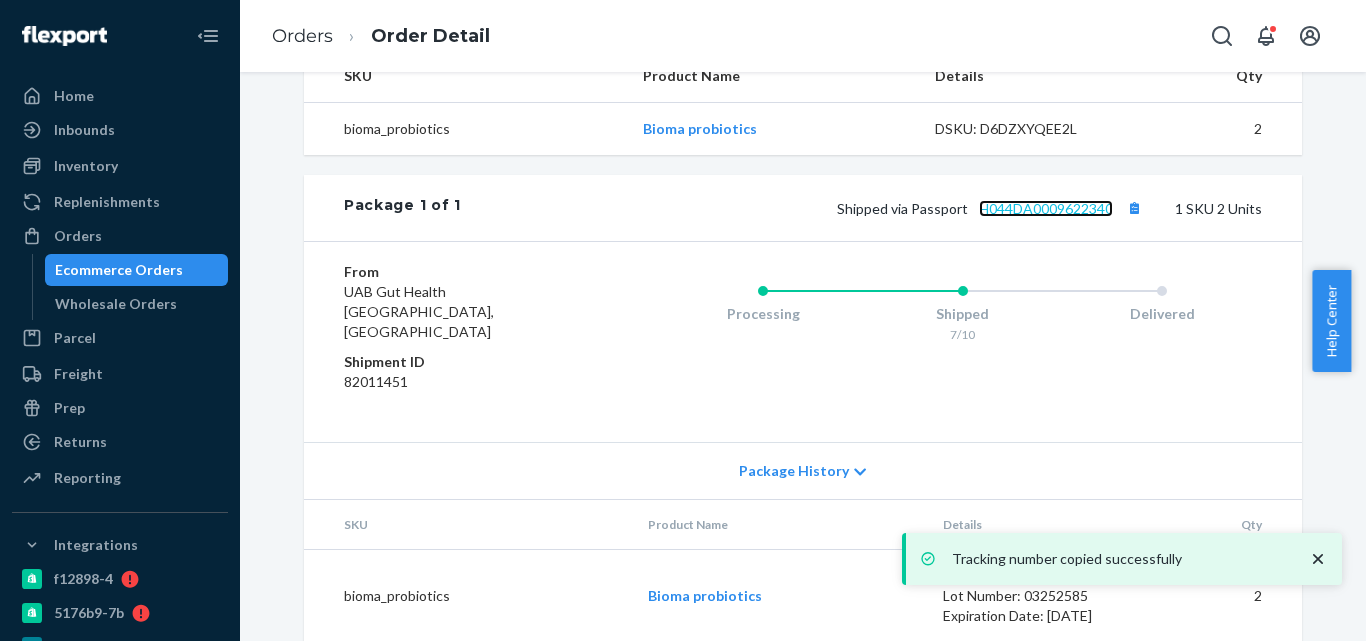 click on "H044DA0009622340" at bounding box center [1046, 208] 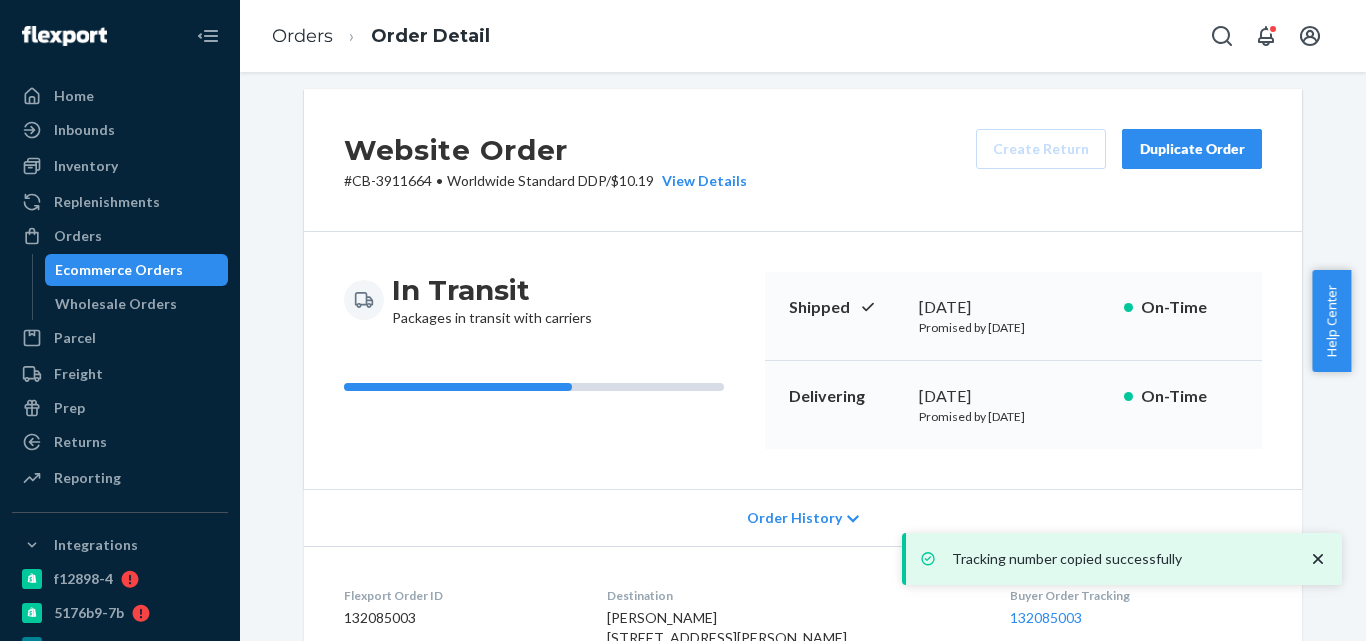 scroll, scrollTop: 0, scrollLeft: 0, axis: both 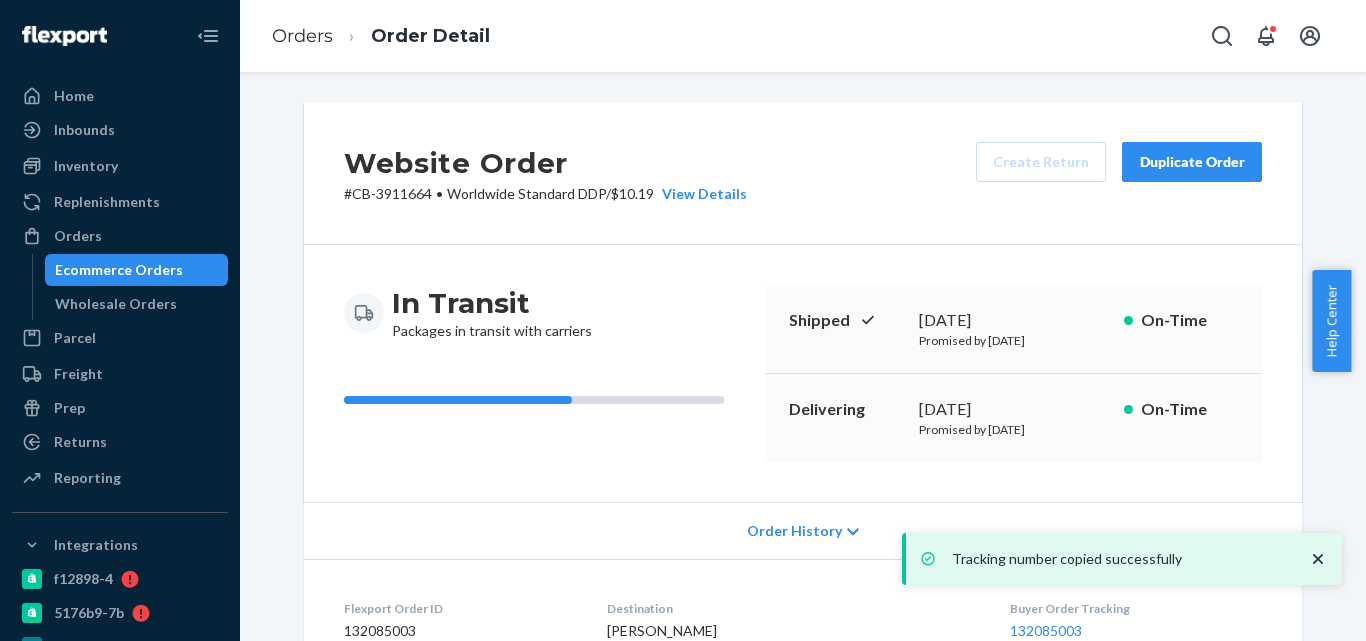 click on "Ecommerce Orders" at bounding box center (119, 270) 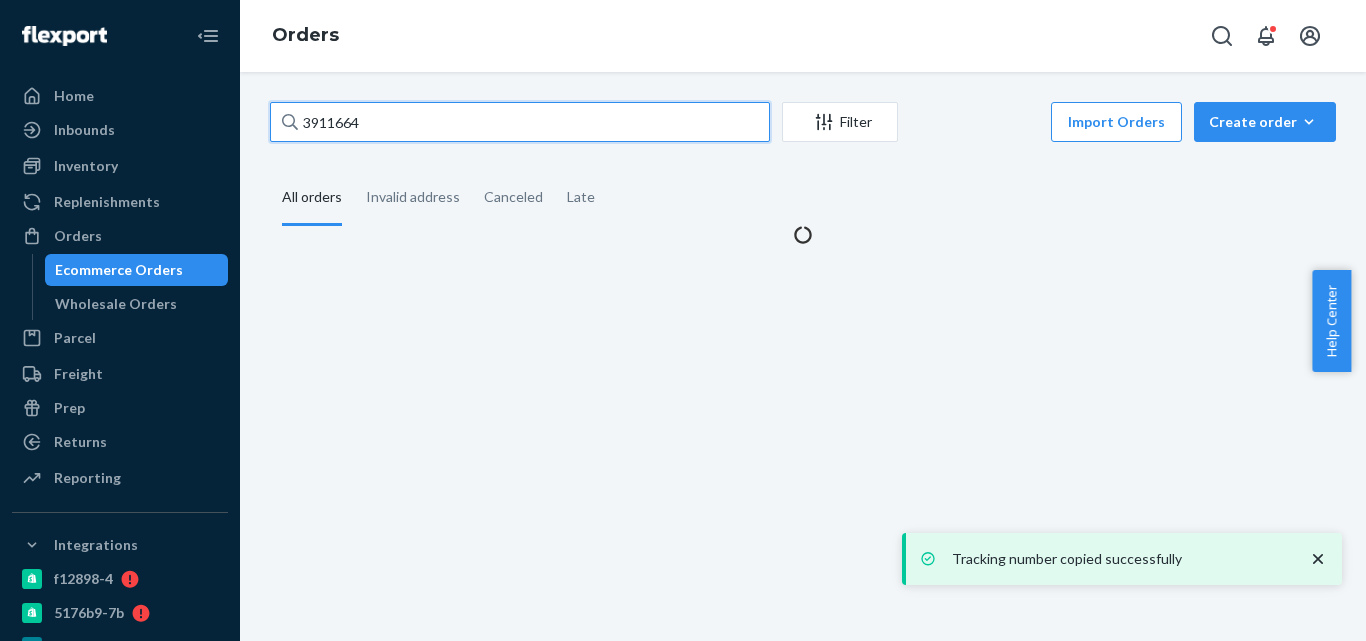 drag, startPoint x: 156, startPoint y: 268, endPoint x: 225, endPoint y: 94, distance: 187.18173 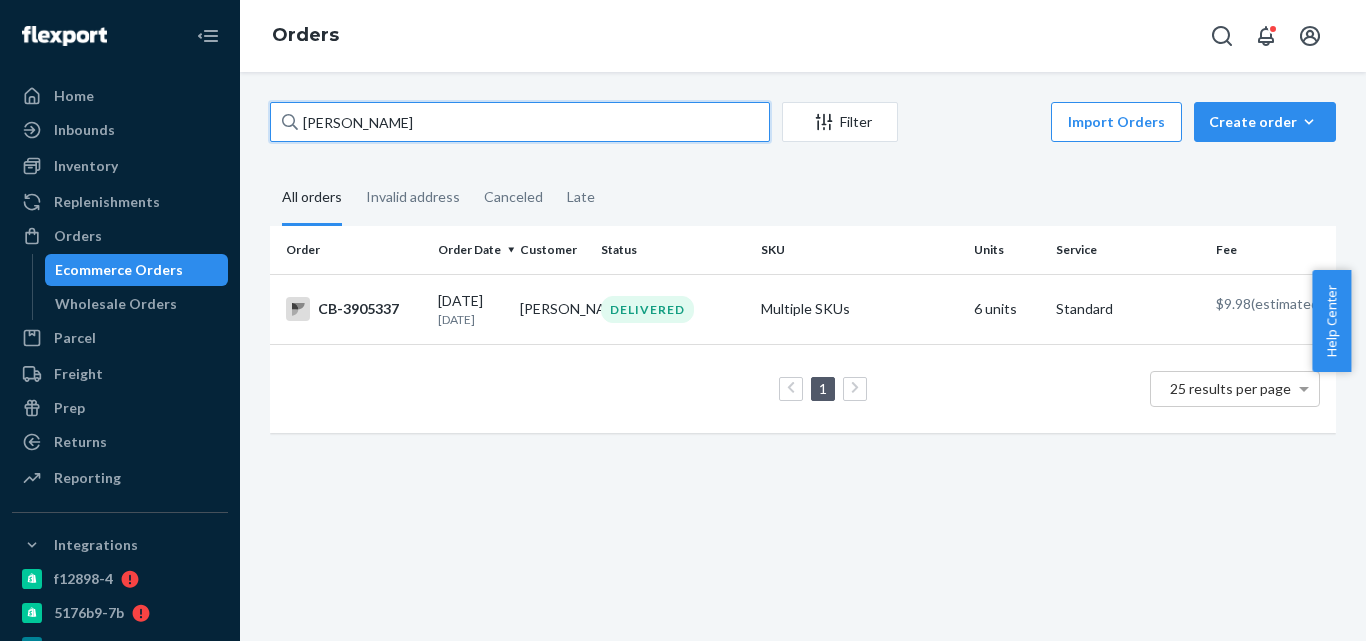 paste on "Cheryl Boyko" 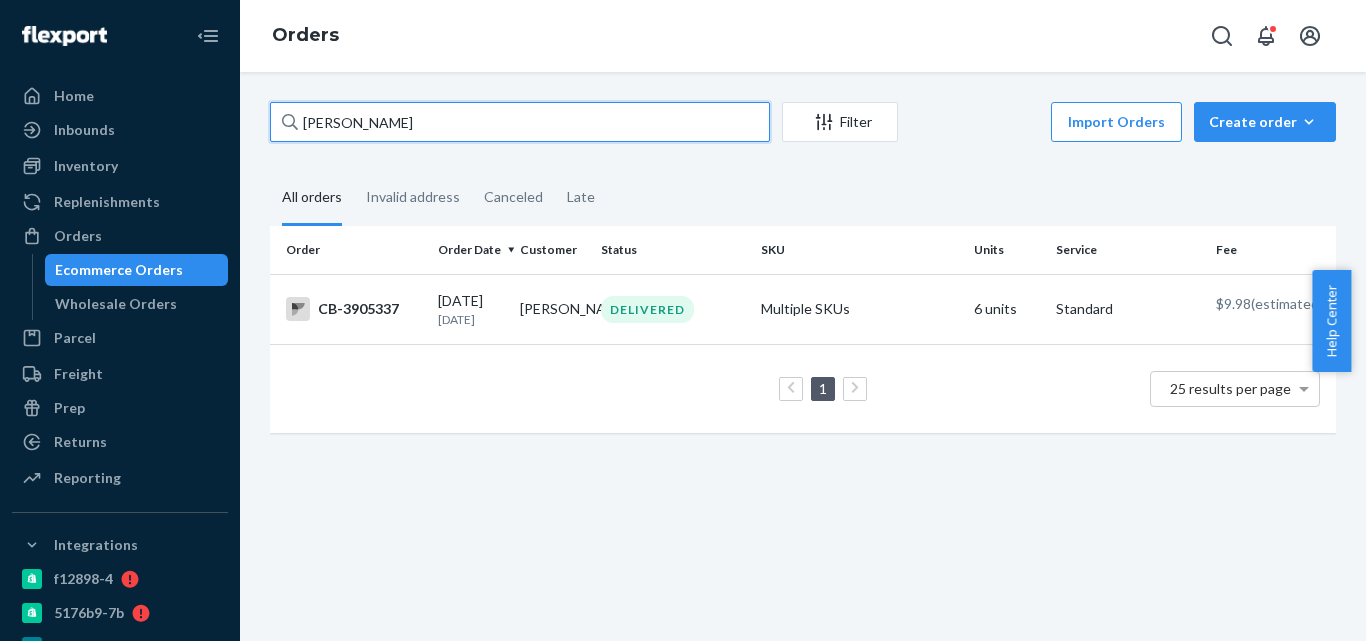 drag, startPoint x: 439, startPoint y: 131, endPoint x: 265, endPoint y: 131, distance: 174 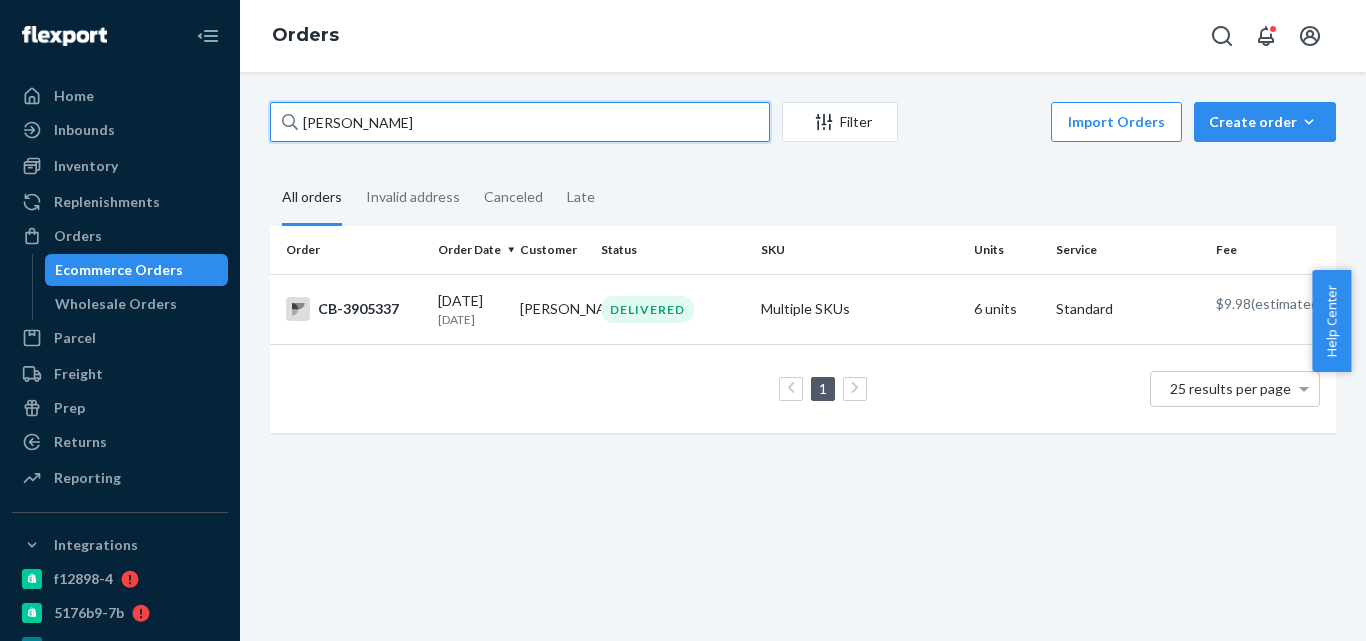 click on "Cheryl Boyko Filter Import Orders Create order Ecommerce order Removal order All orders Invalid address Canceled Late Order Order Date Customer Status SKU Units Service Fee CB-3905337 07/08/2025 3 days ago Kimberly Haines DELIVERED Multiple SKUs 6 units Standard $9.98  (estimated) 1 25 results per page" at bounding box center (803, 277) 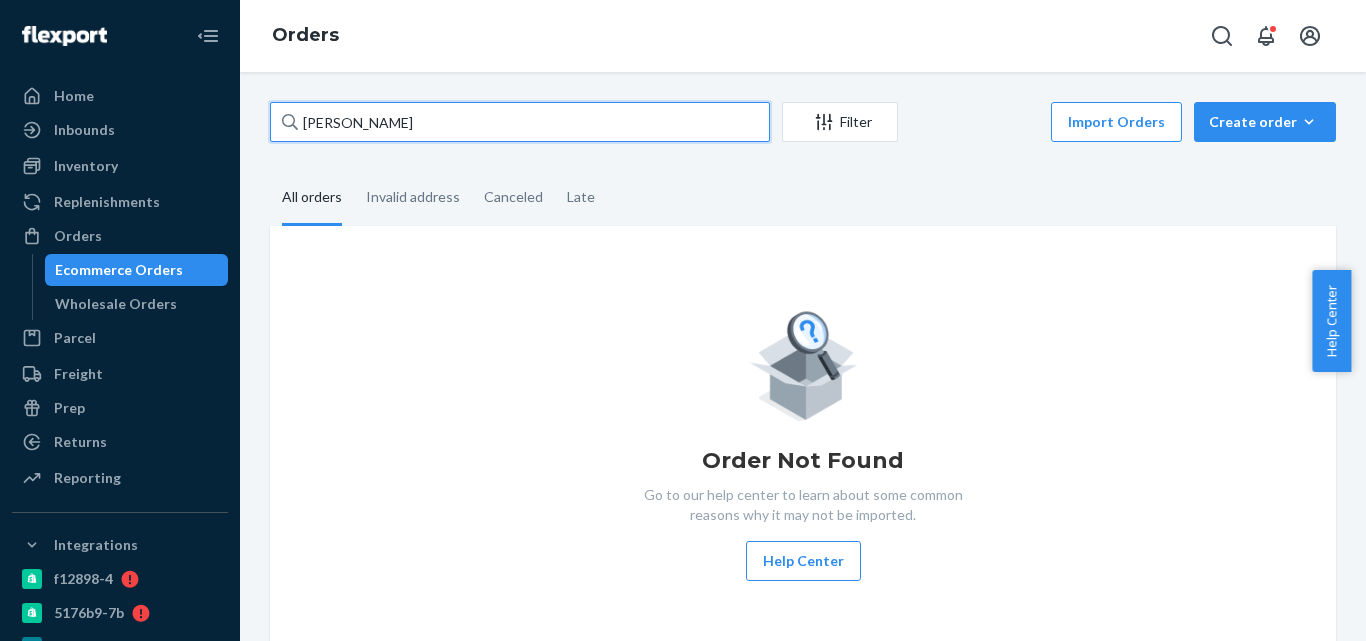 type on "Cheryl Boyko" 